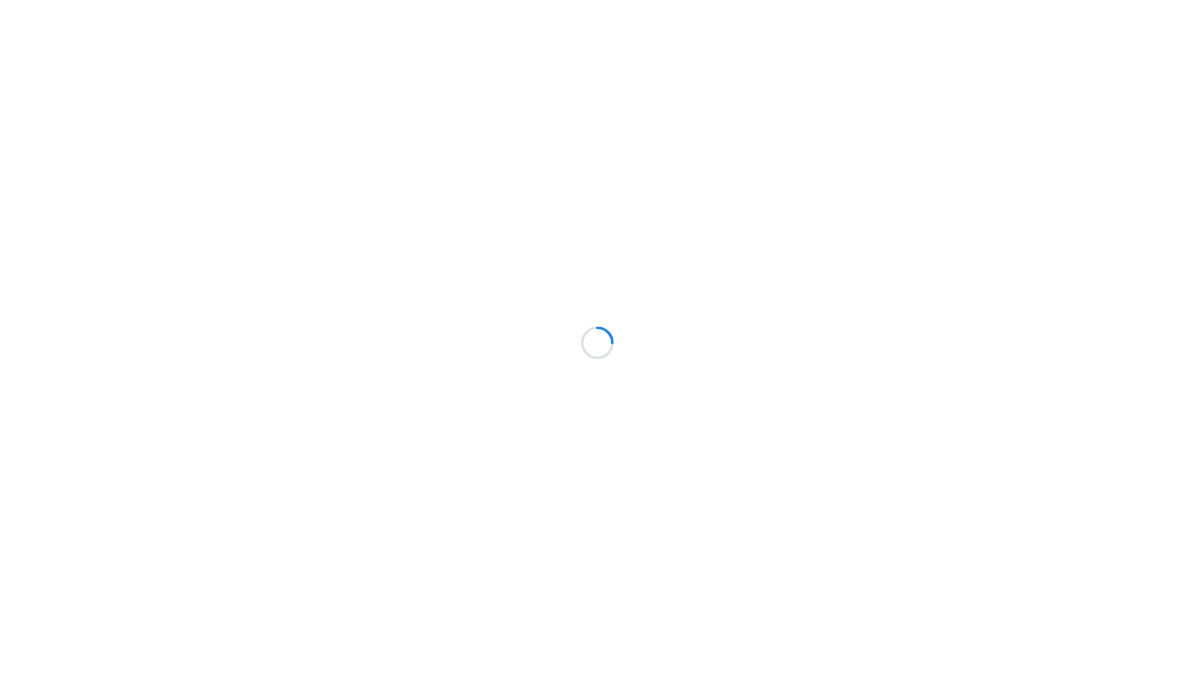 scroll, scrollTop: 0, scrollLeft: 0, axis: both 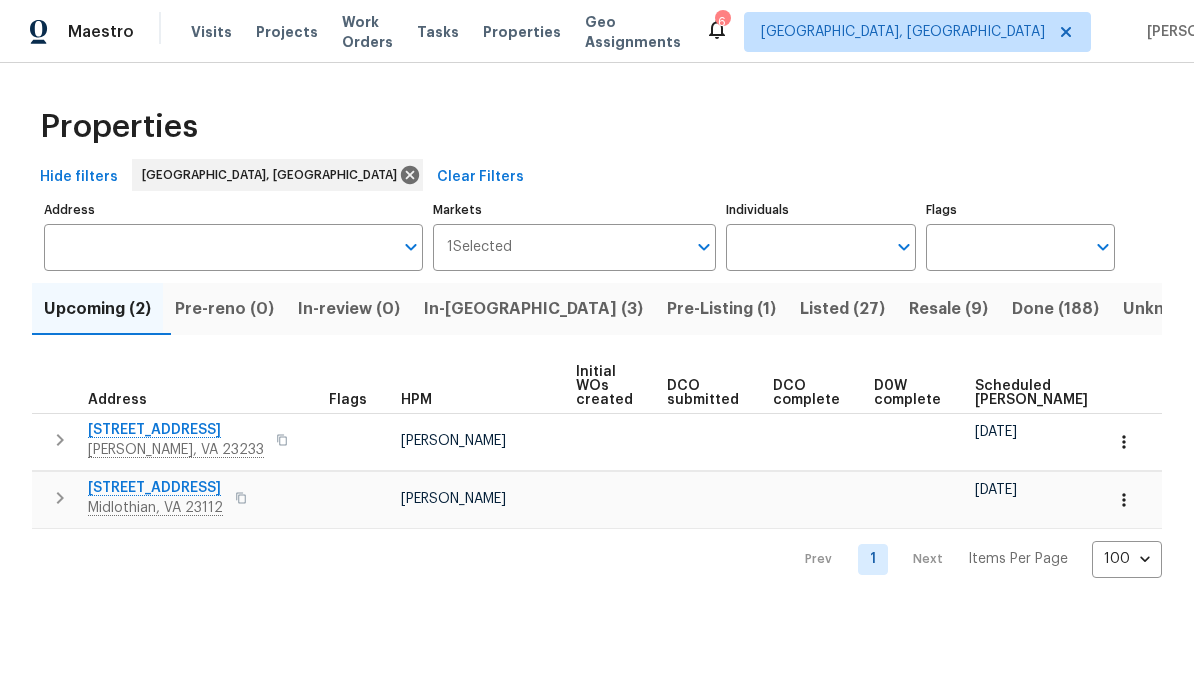 click on "Resale (9)" at bounding box center (948, 309) 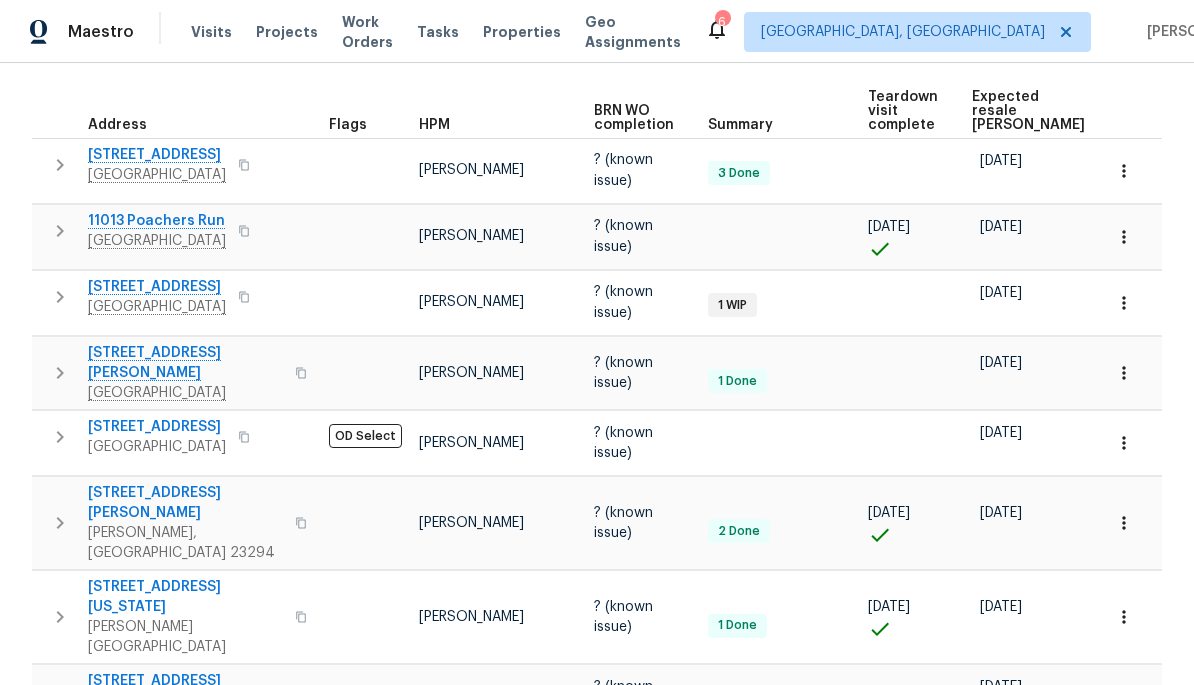 scroll, scrollTop: 290, scrollLeft: 0, axis: vertical 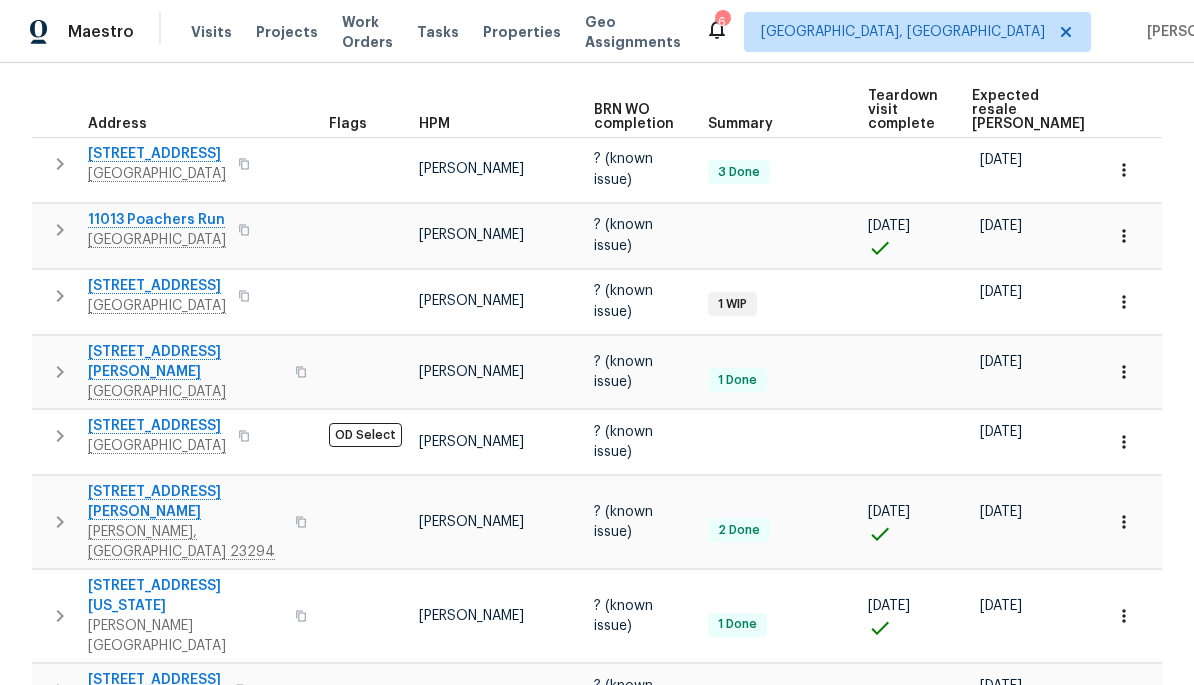 click on "3507 Slate Ct" at bounding box center [157, 426] 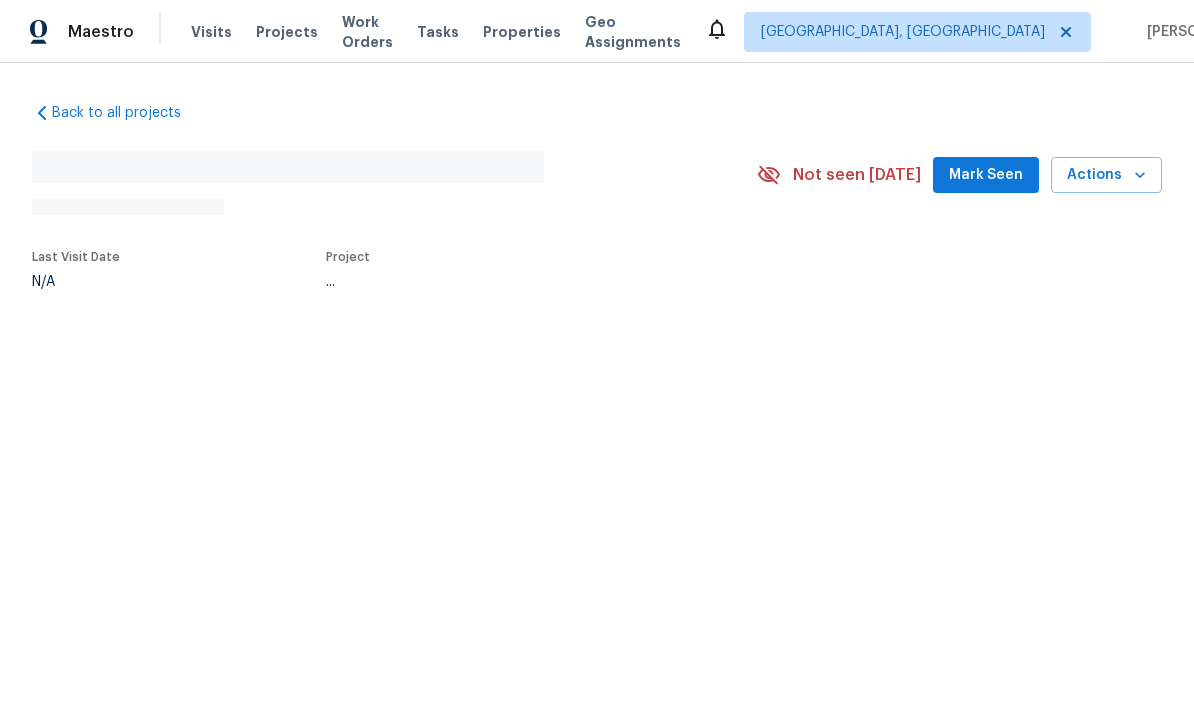 scroll, scrollTop: 0, scrollLeft: 0, axis: both 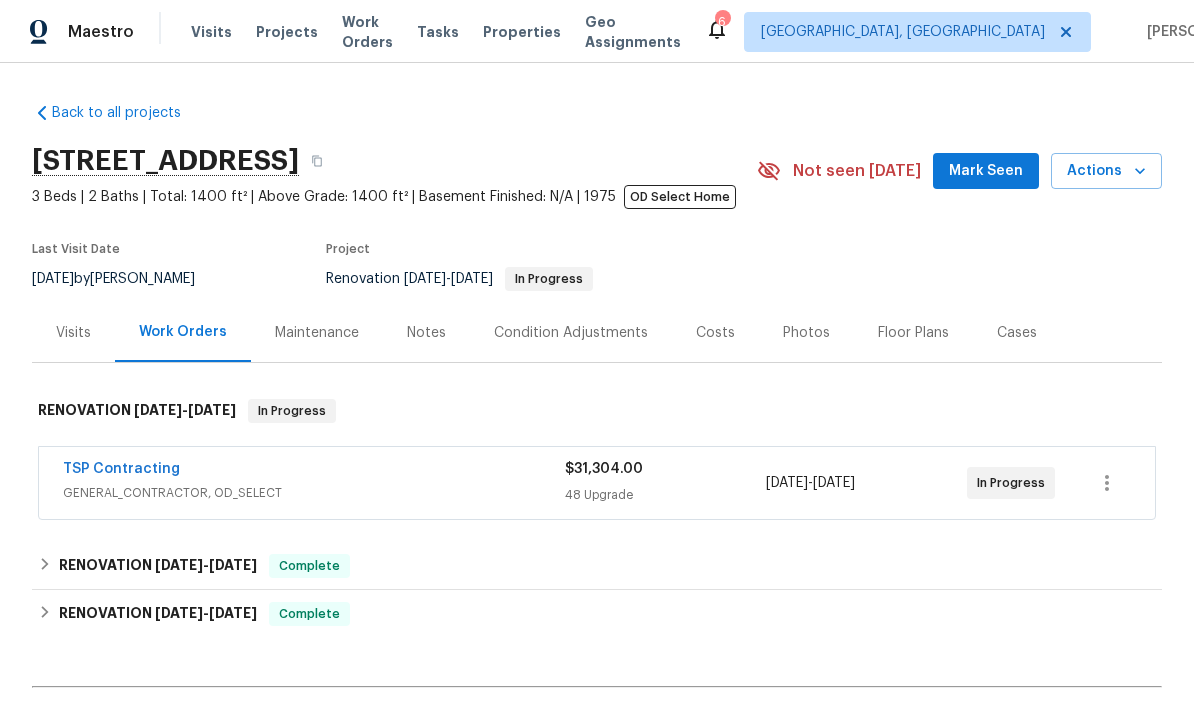 click on "TSP Contracting" at bounding box center [121, 469] 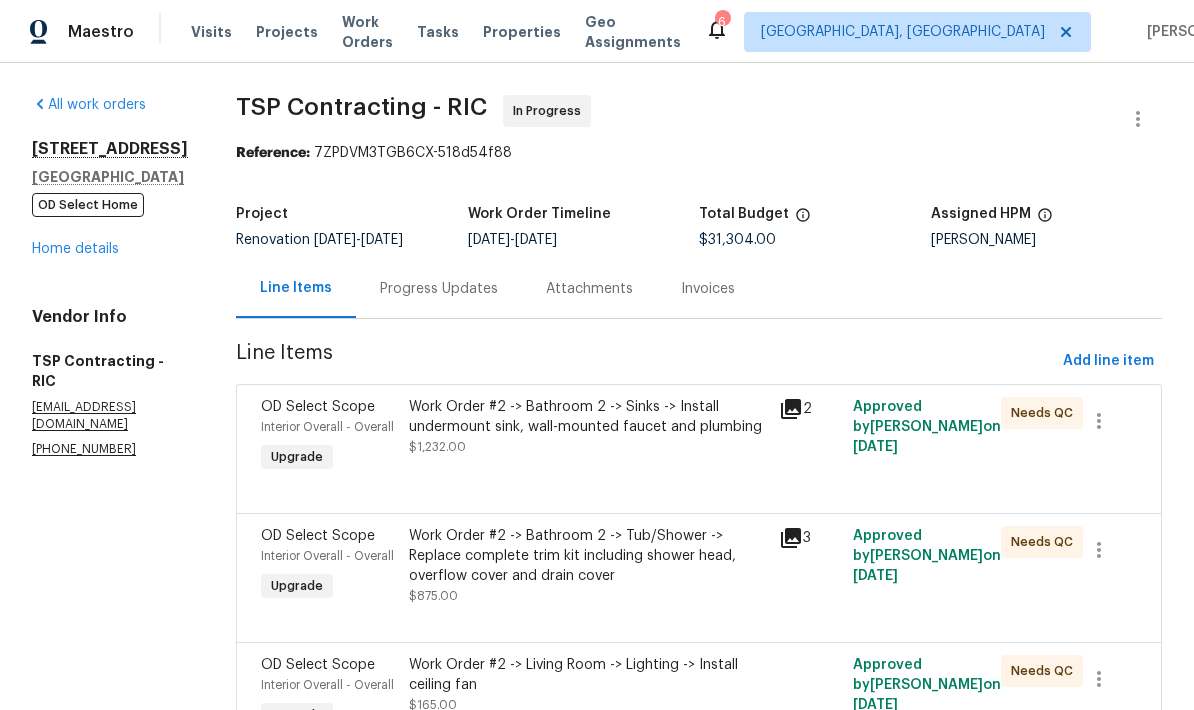 click on "Progress Updates" at bounding box center [439, 289] 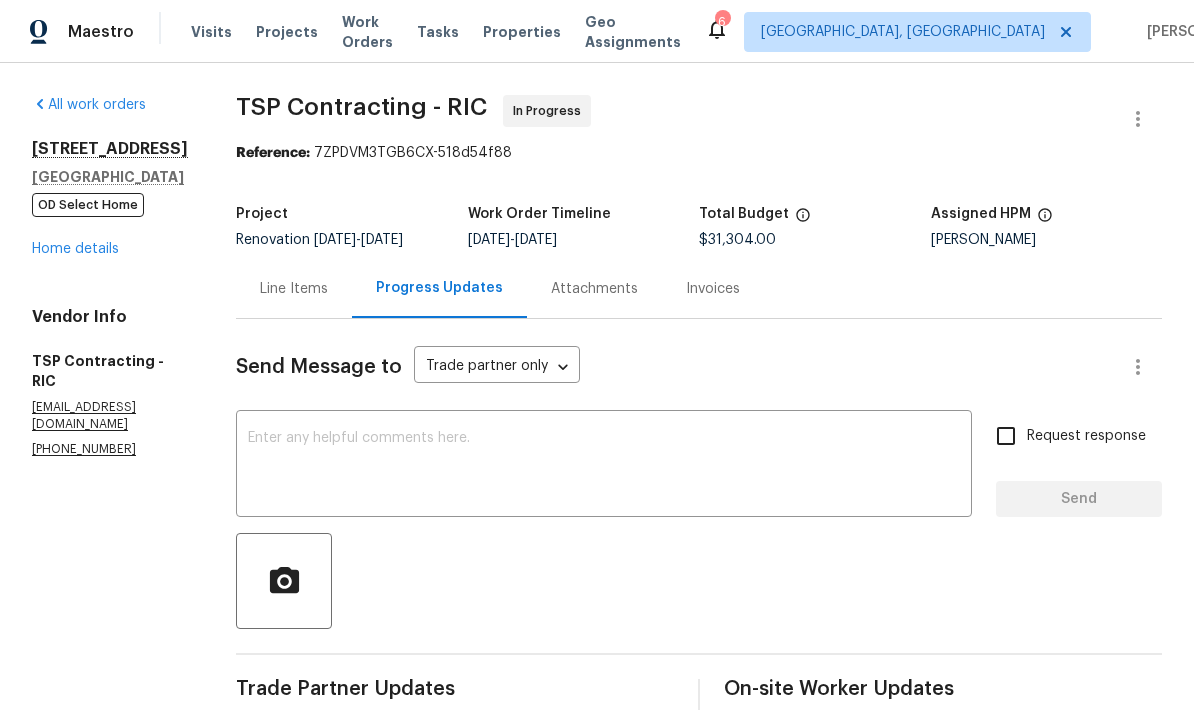 scroll, scrollTop: 0, scrollLeft: 0, axis: both 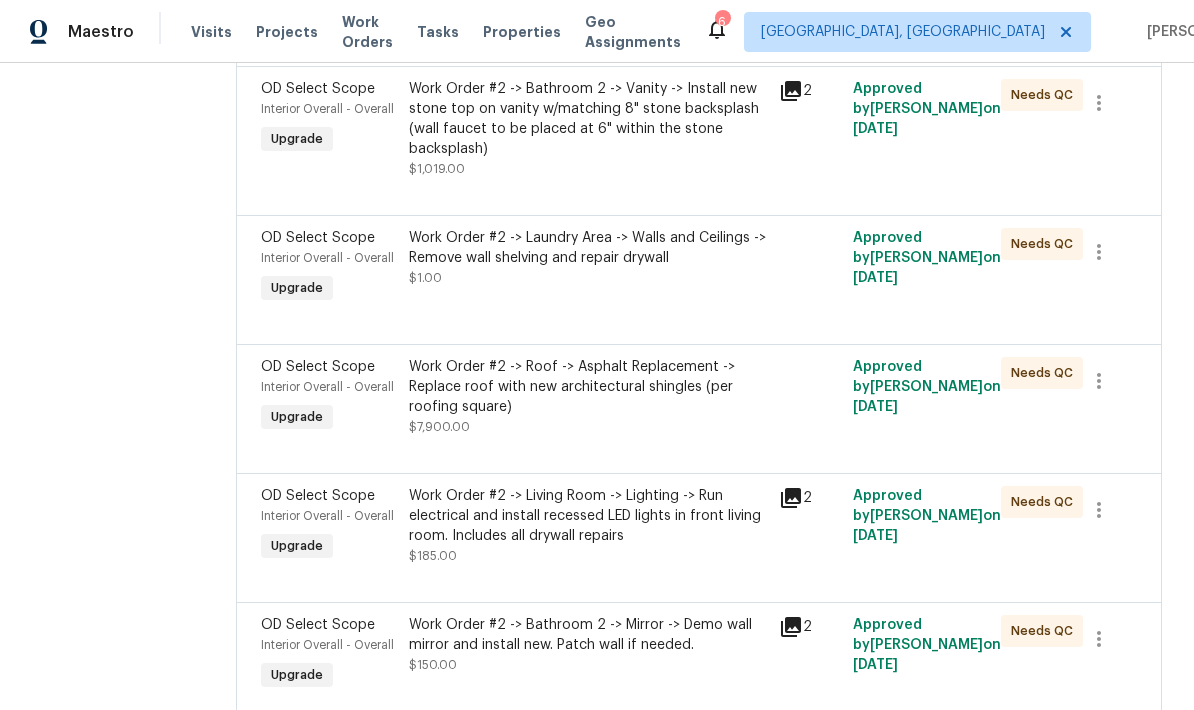click on "Work Order #2 -> Roof -> Asphalt Replacement -> Replace roof with new architectural shingles (per roofing square) $7,900.00" at bounding box center [588, 397] 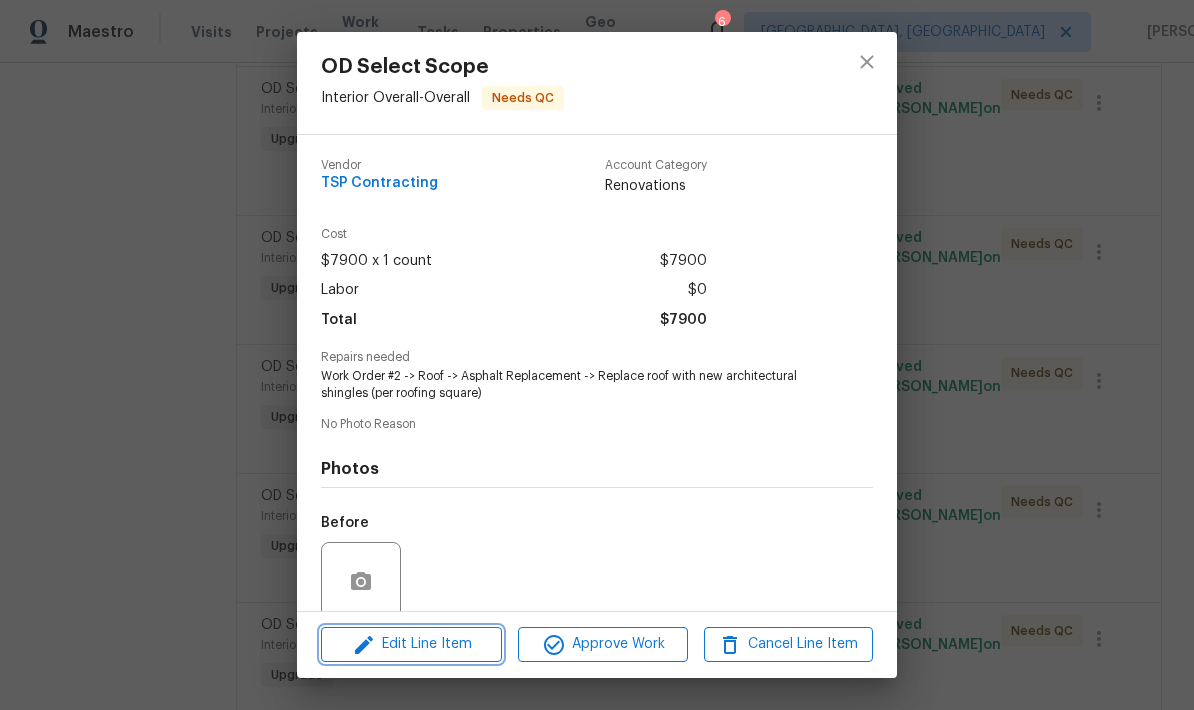 click on "Edit Line Item" at bounding box center [411, 644] 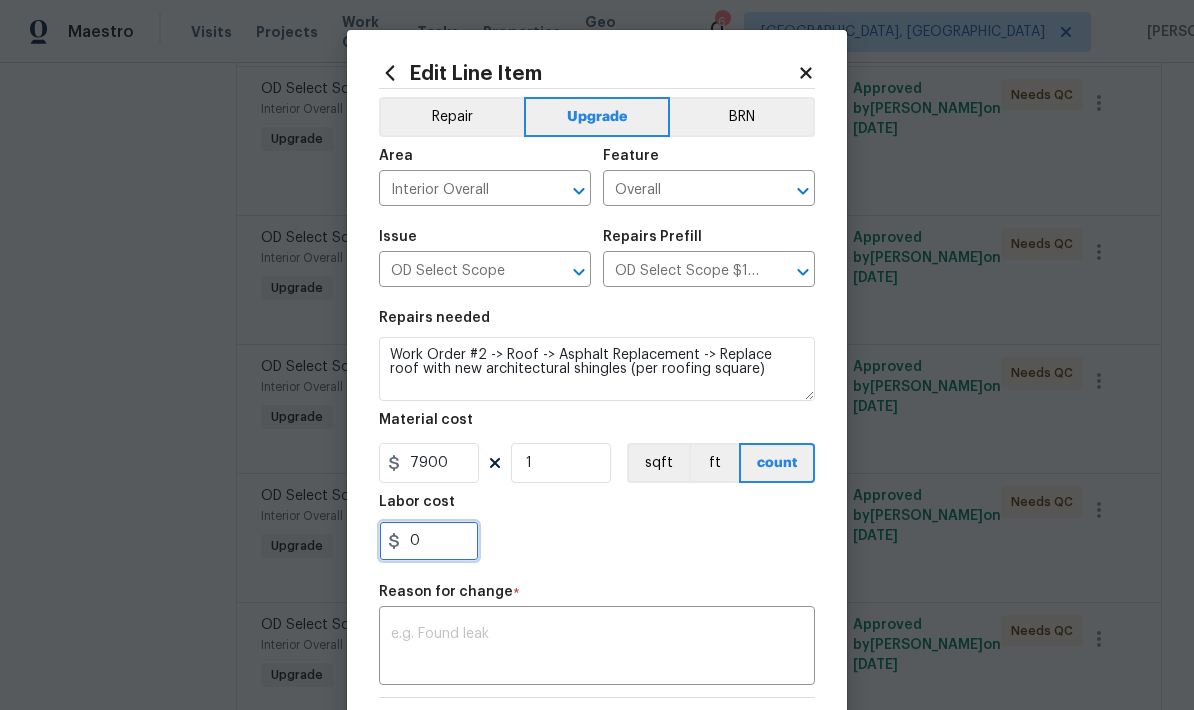click on "0" at bounding box center [429, 541] 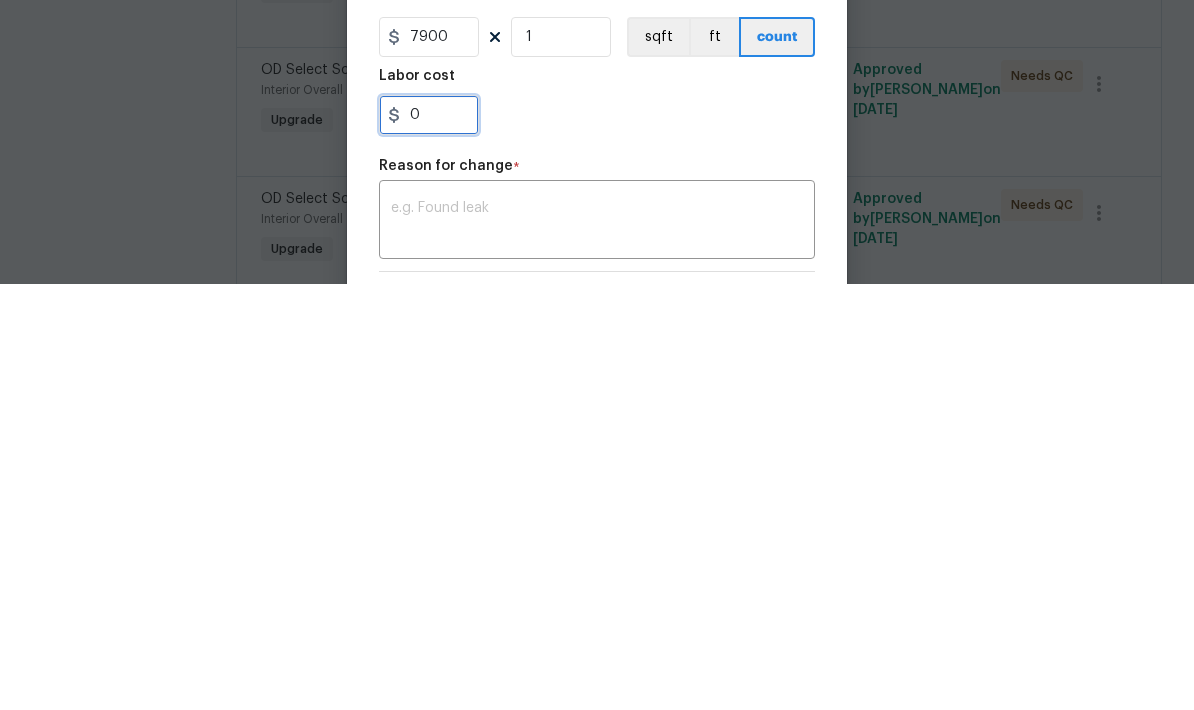 click on "0" at bounding box center (429, 541) 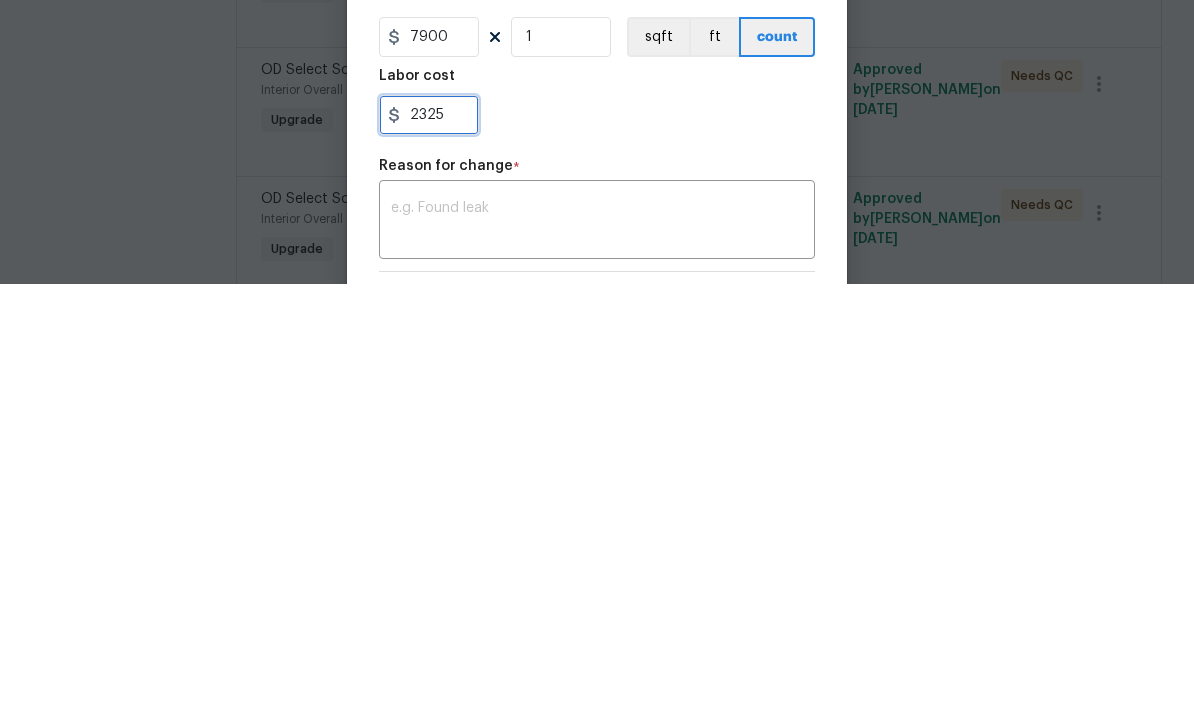type on "2325" 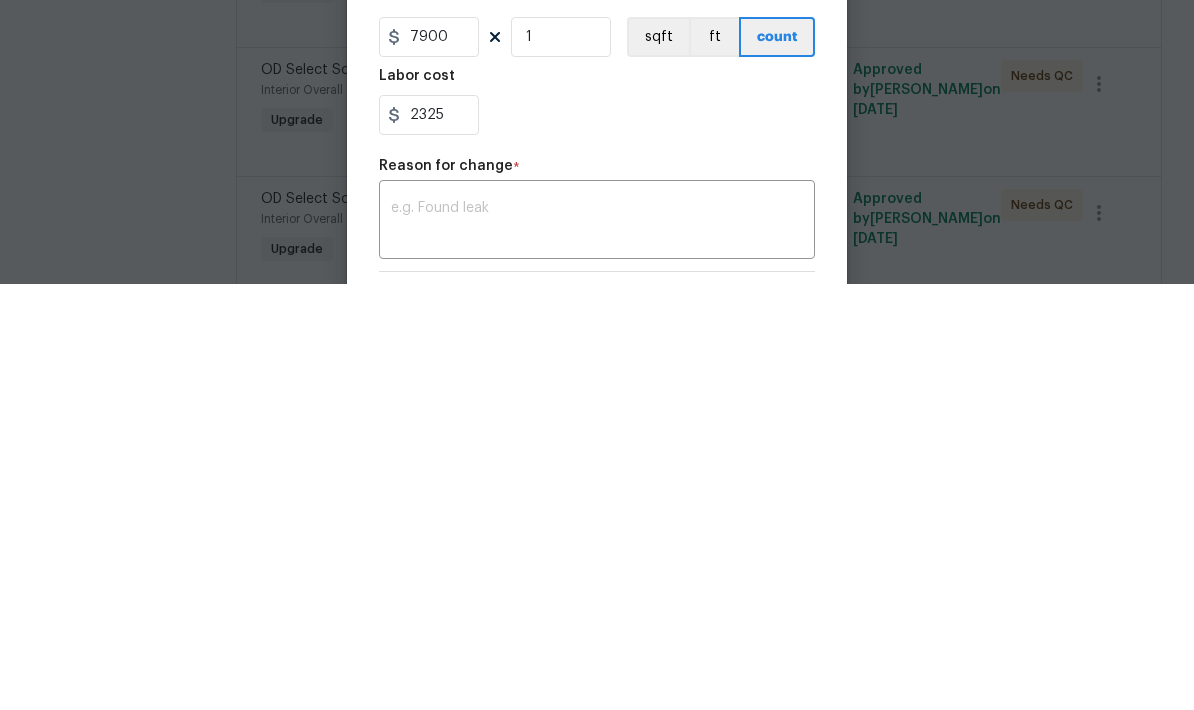click at bounding box center [597, 648] 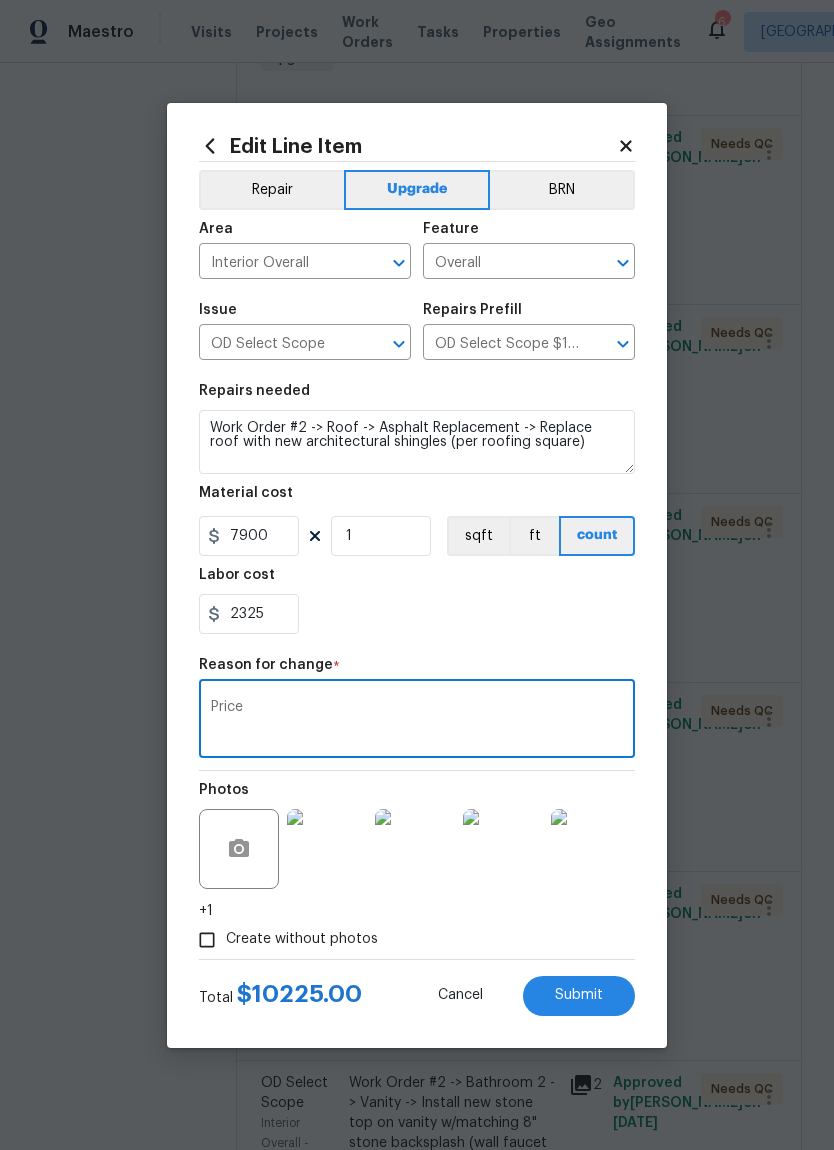 type on "Price" 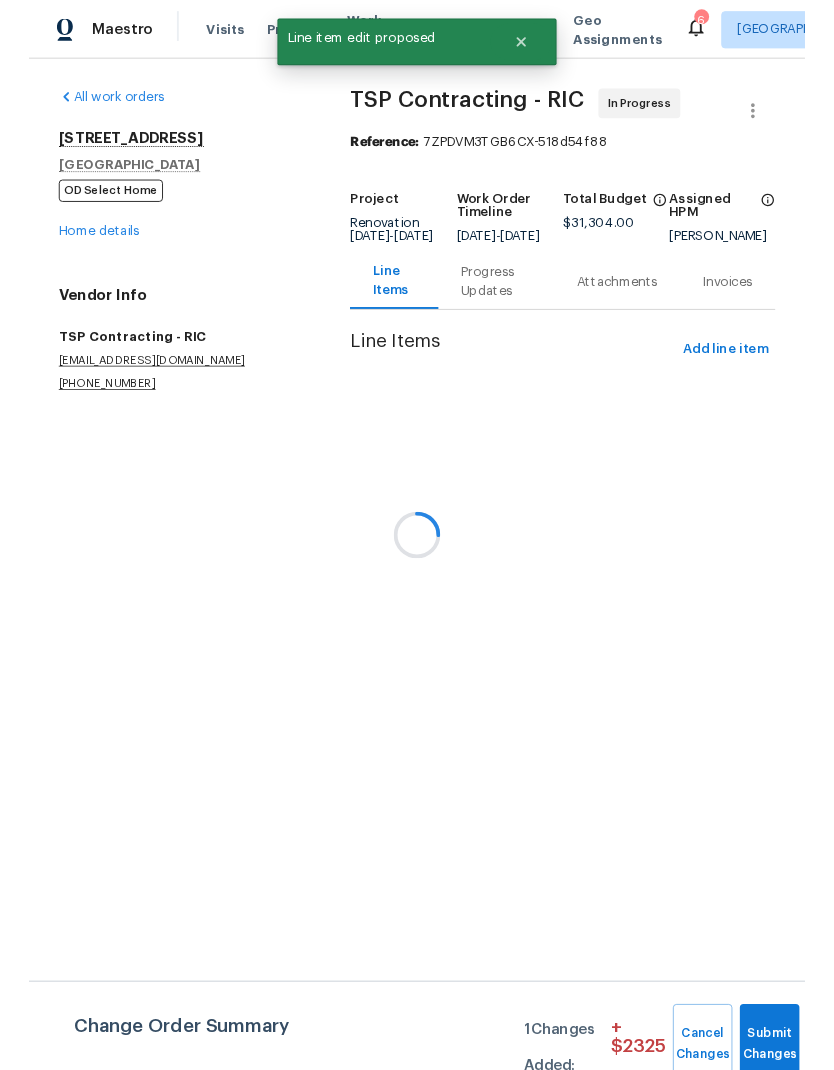 scroll, scrollTop: 0, scrollLeft: 0, axis: both 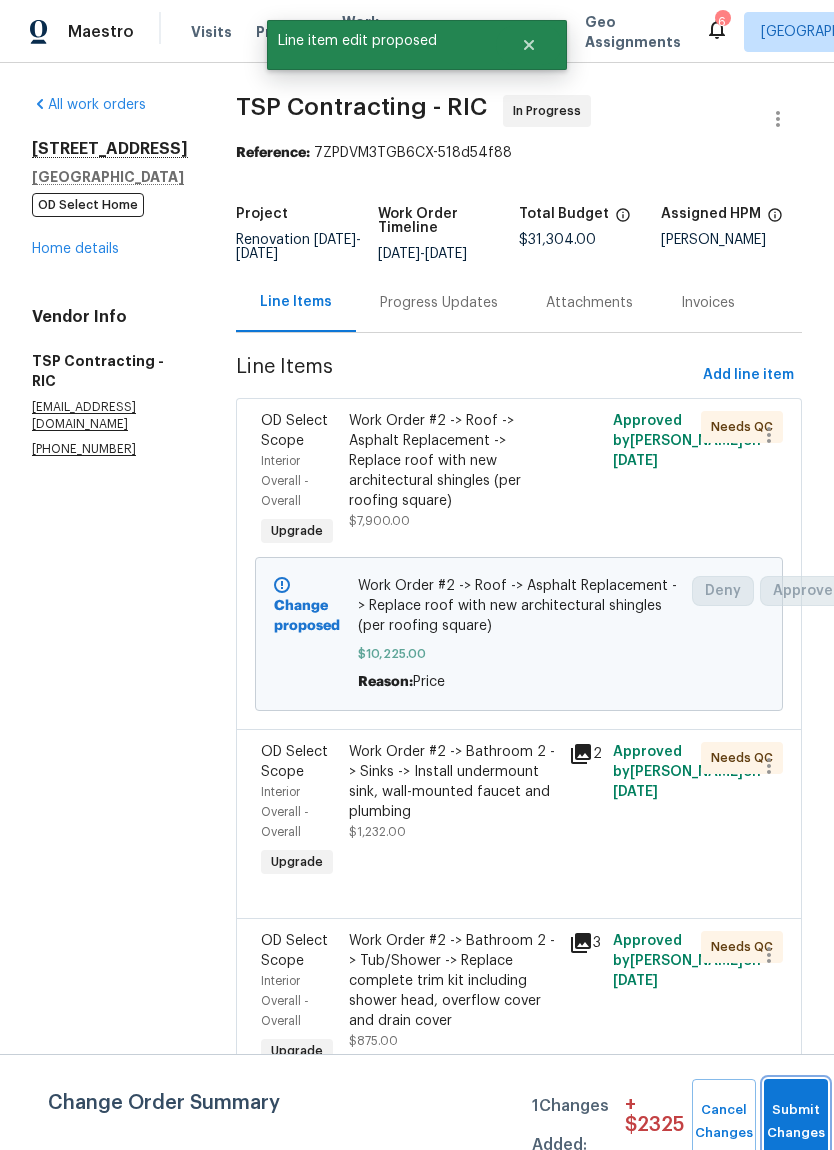 click on "Submit Changes" at bounding box center (796, 1122) 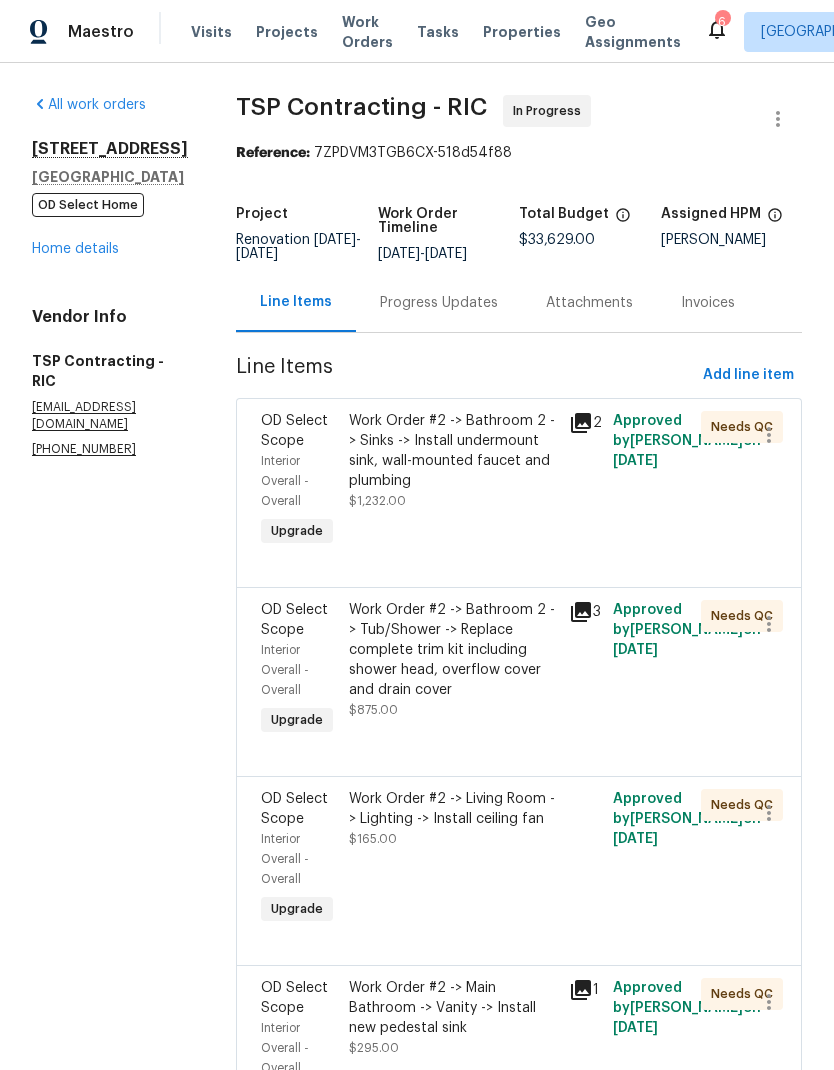 click on "Work Order #2 -> Bathroom 2 -> Sinks -> Install undermount sink, wall-mounted faucet and plumbing" at bounding box center [453, 451] 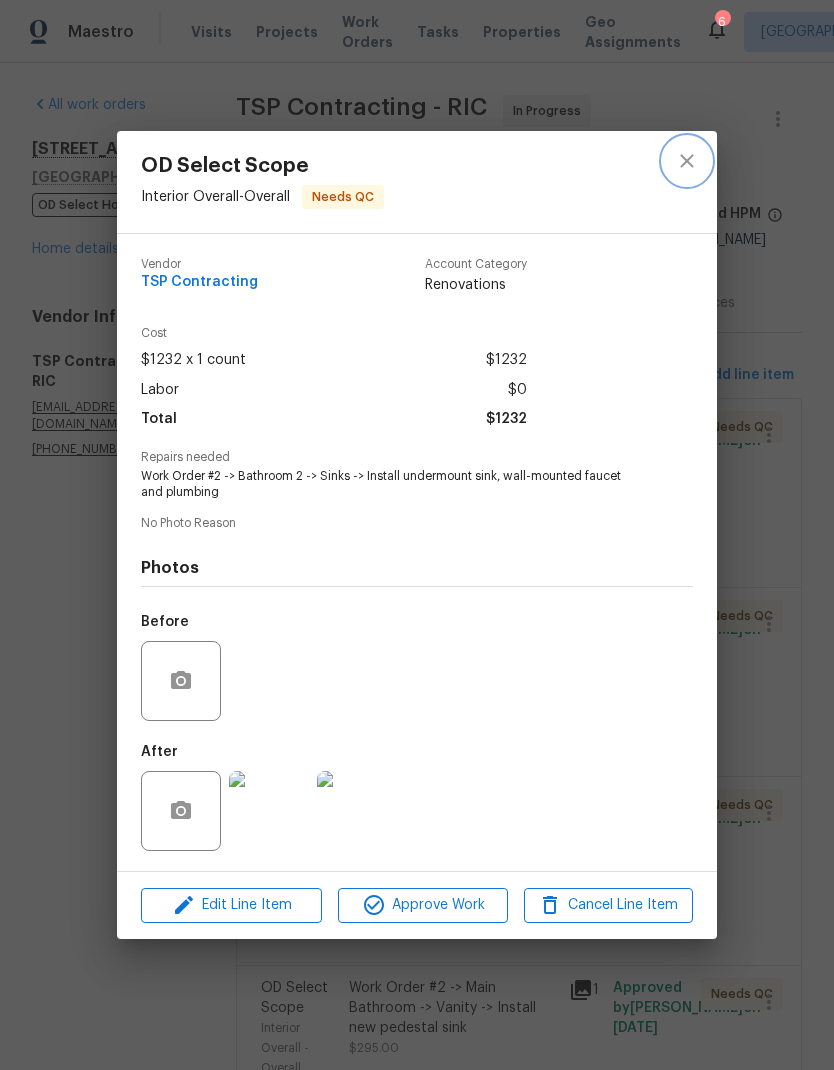click 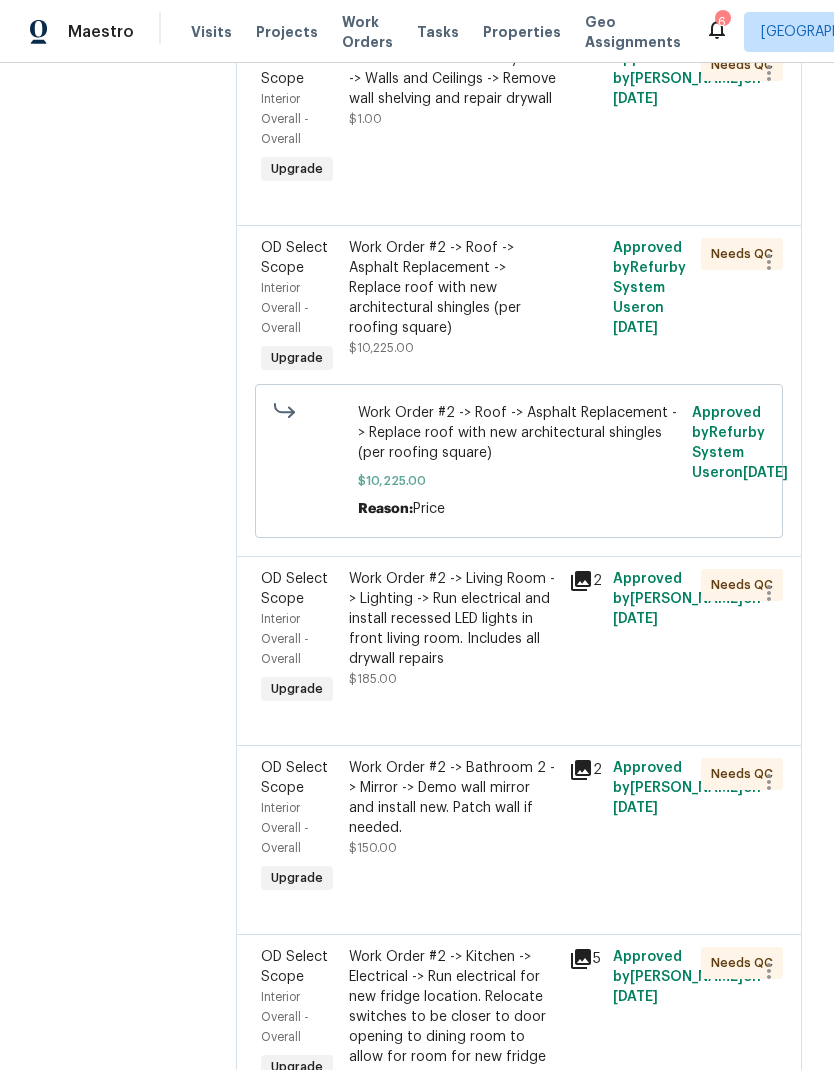 scroll, scrollTop: 3820, scrollLeft: 0, axis: vertical 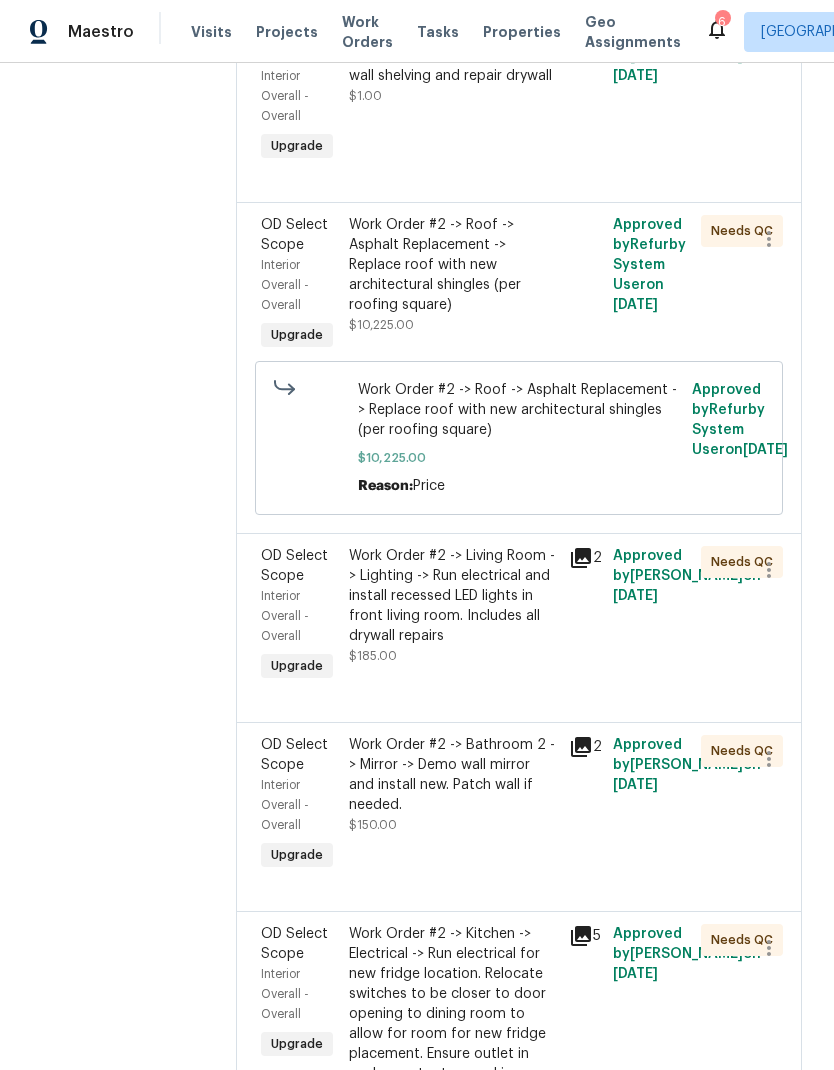 click on "Work Order #2 -> Roof -> Asphalt Replacement -> Replace roof with new architectural shingles (per roofing square) $10,225.00" at bounding box center [453, 275] 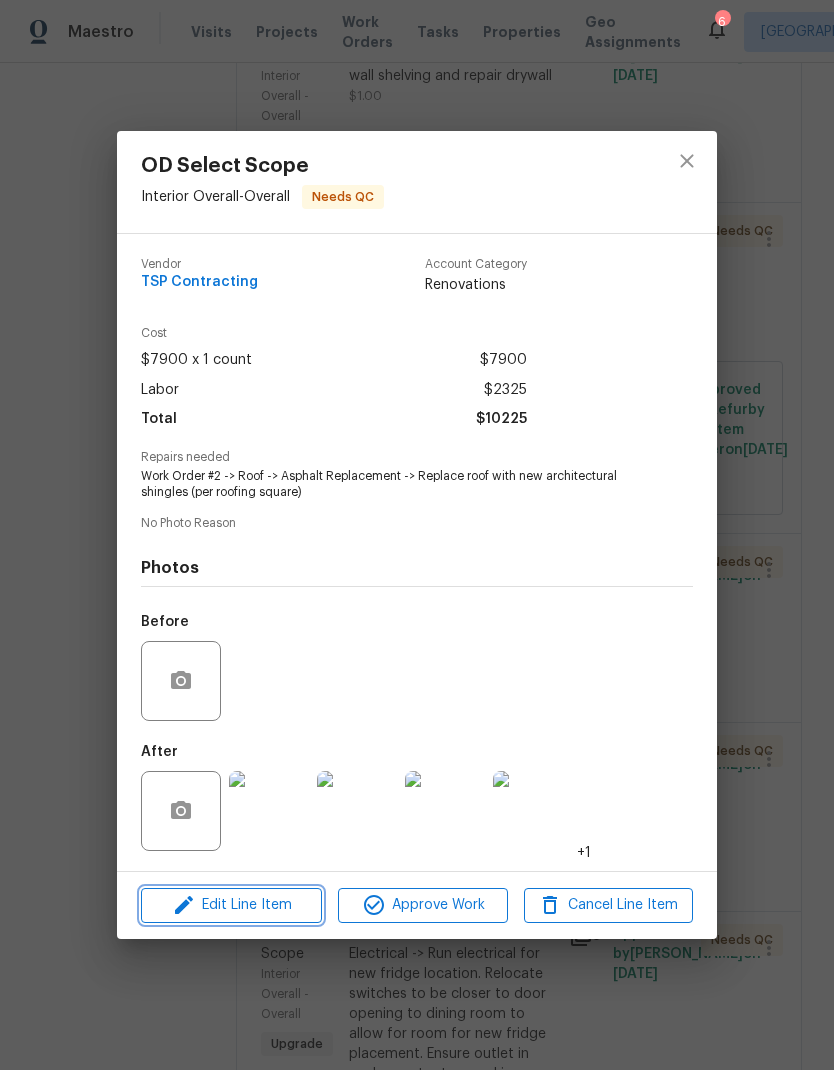 click on "Edit Line Item" at bounding box center (231, 905) 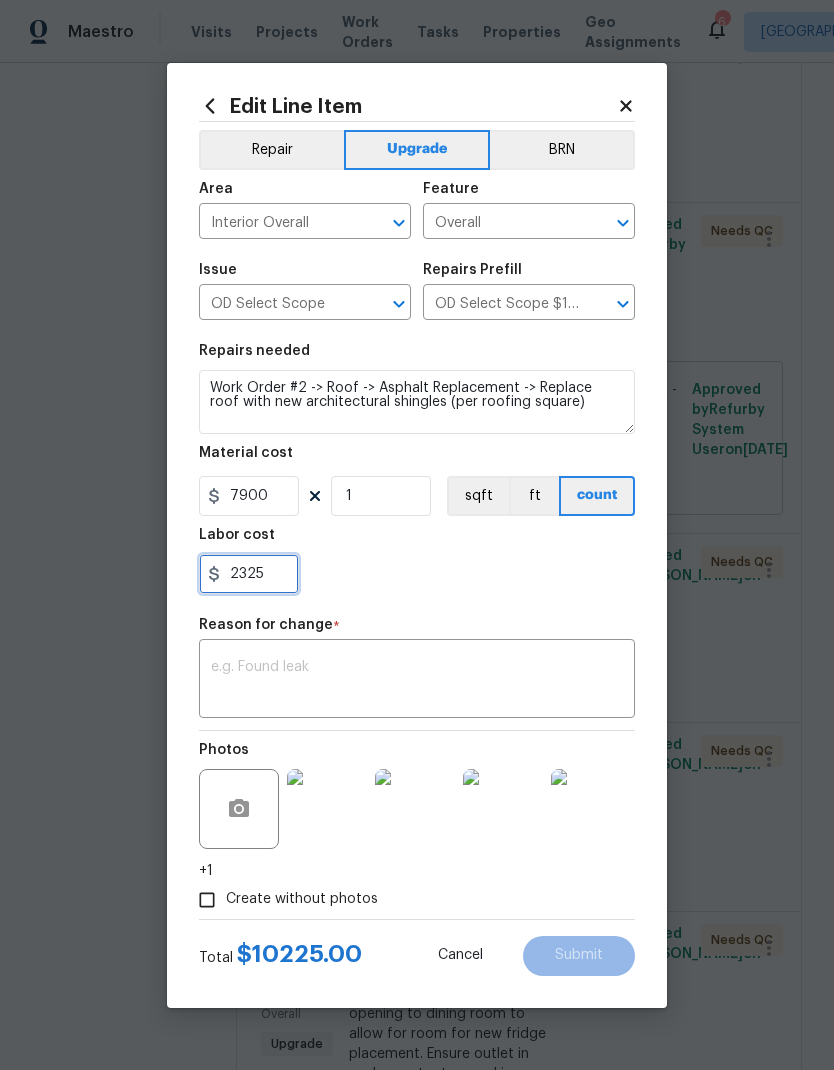 click on "2325" at bounding box center (249, 574) 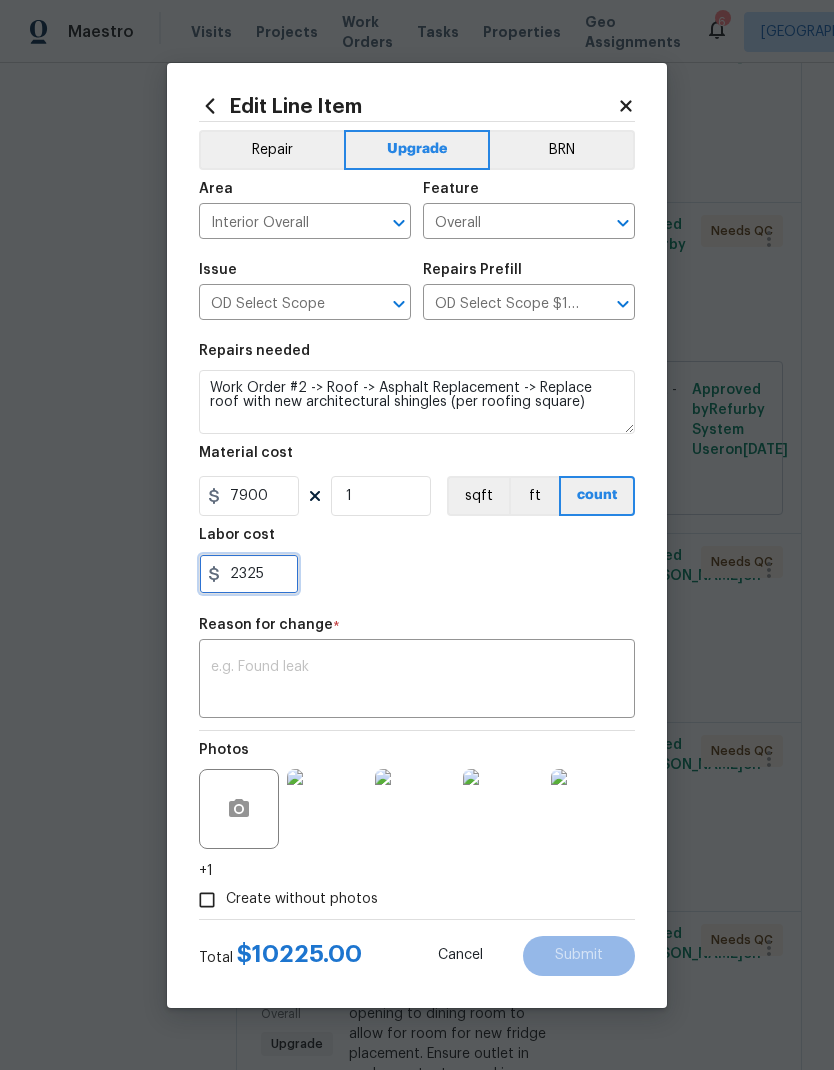 click on "2325" at bounding box center (249, 574) 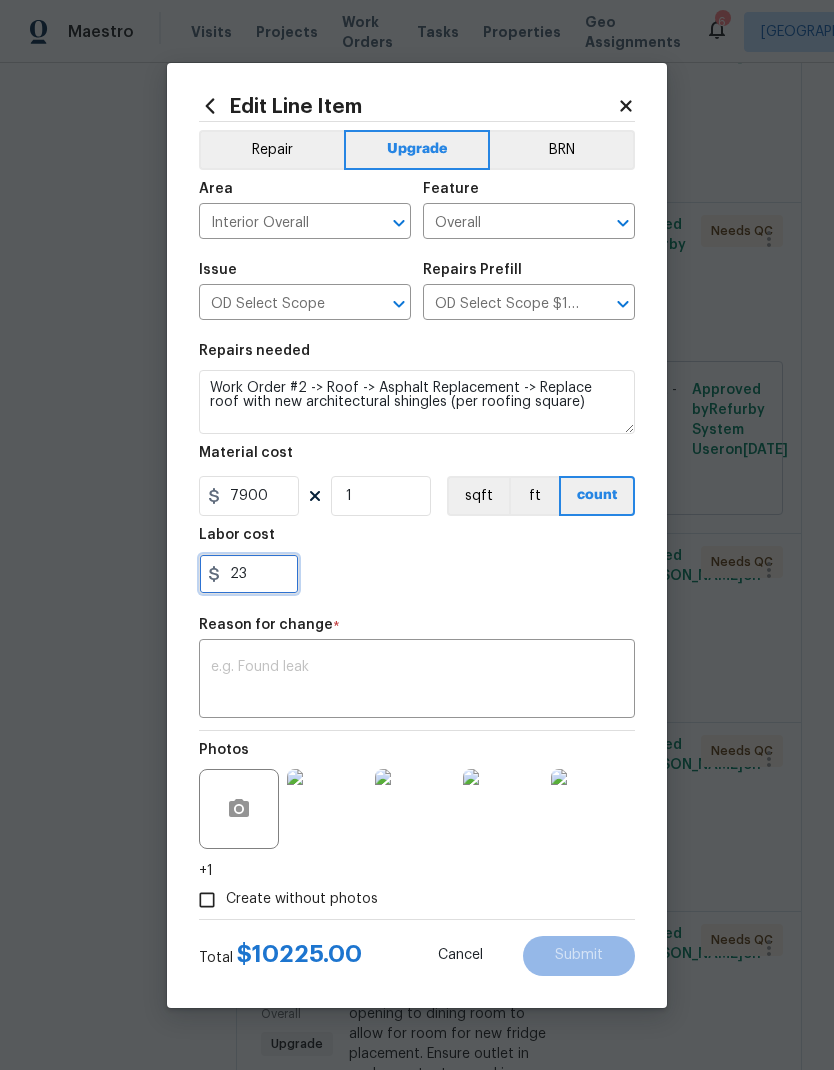 type on "2" 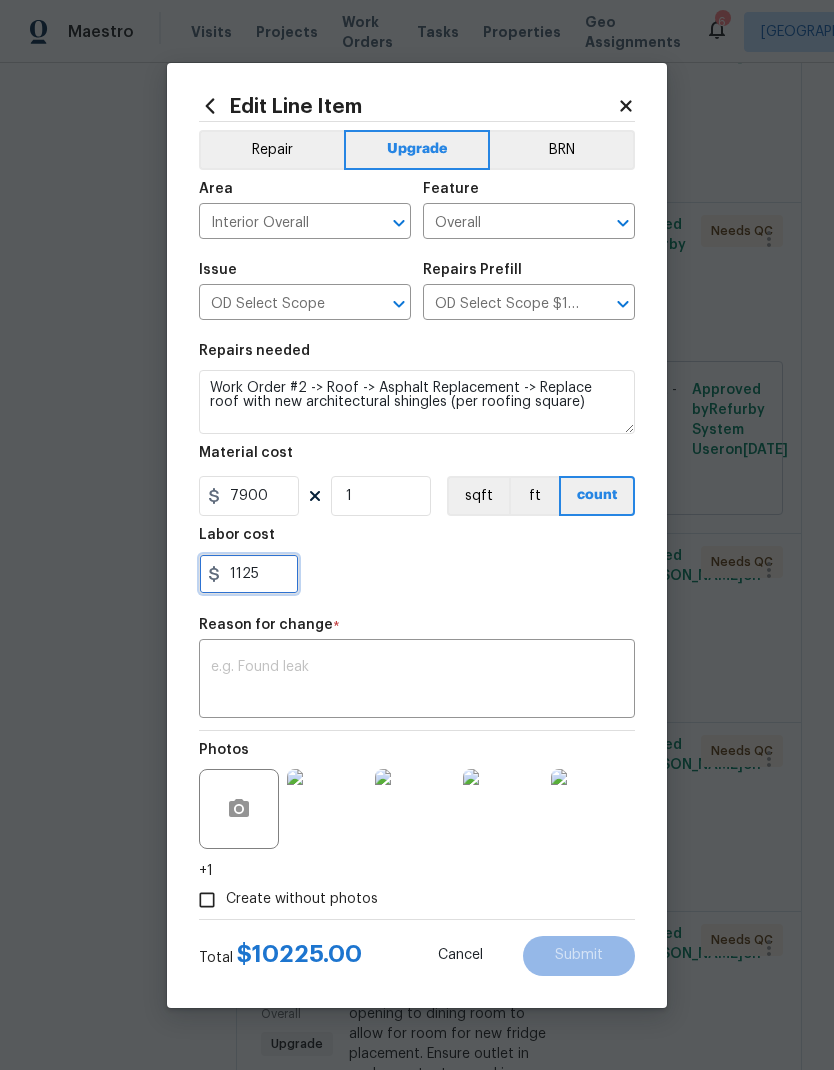 type on "1125" 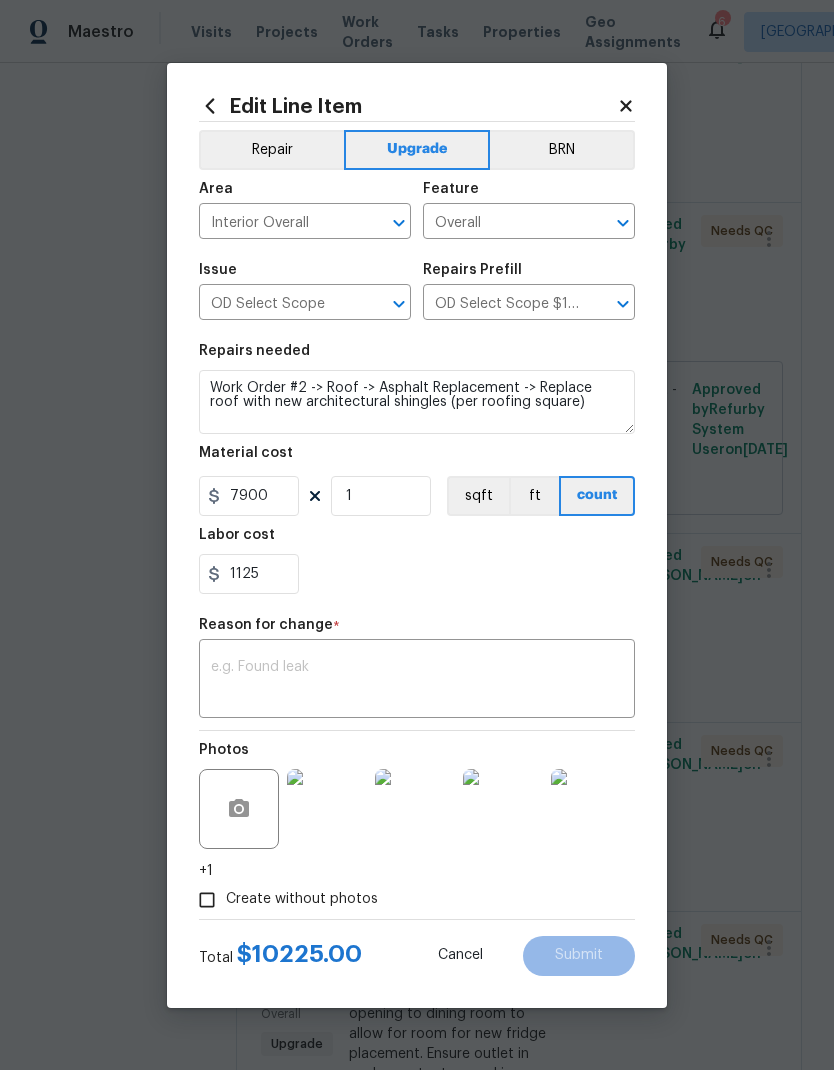 click at bounding box center [417, 681] 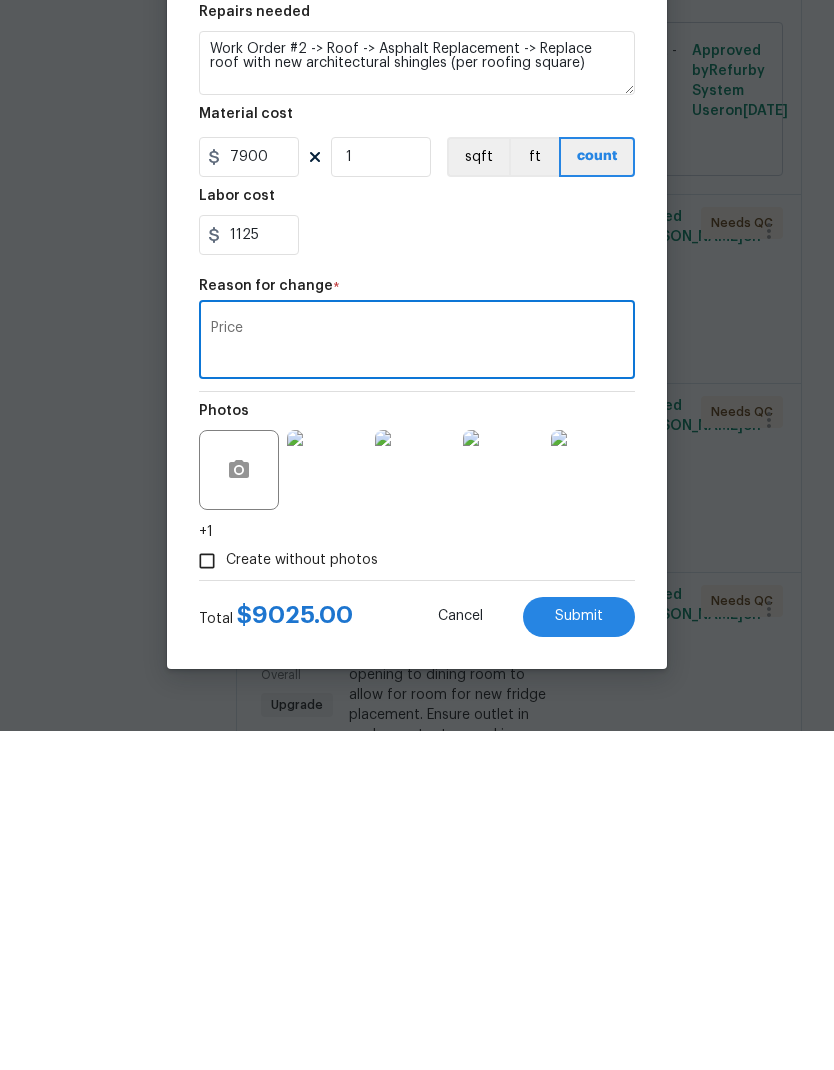 type on "Price" 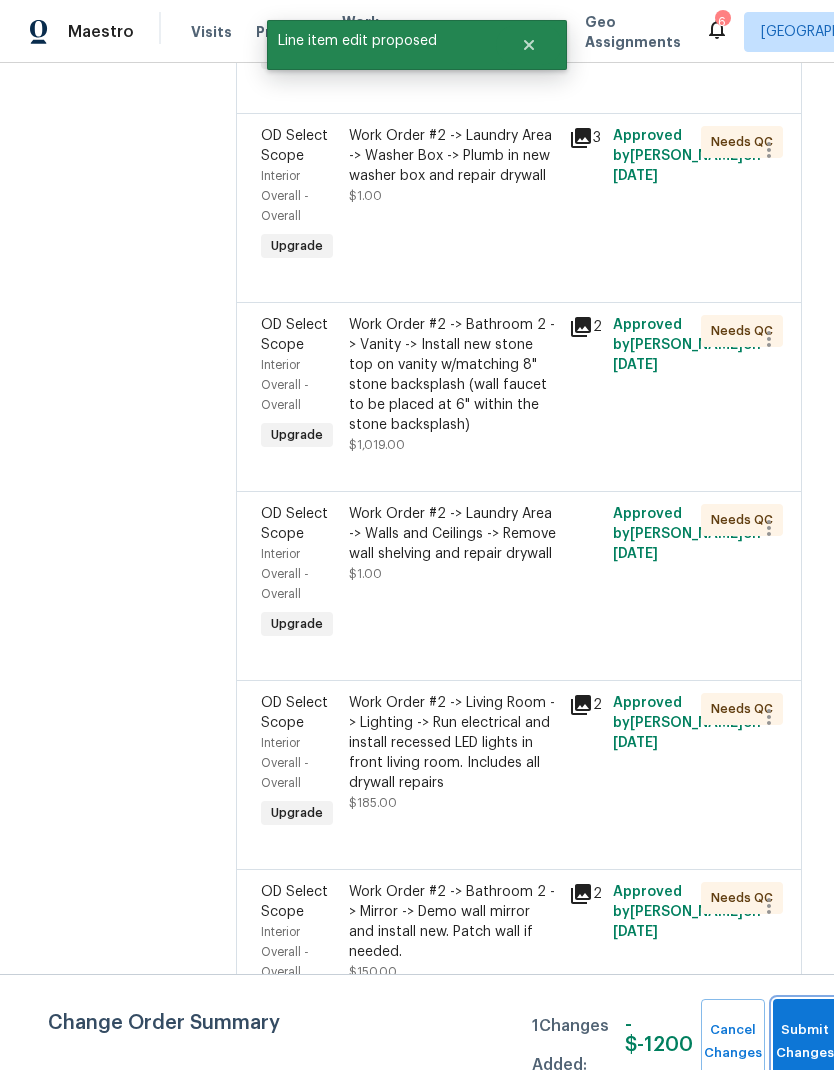 click on "Submit Changes" at bounding box center [805, 1042] 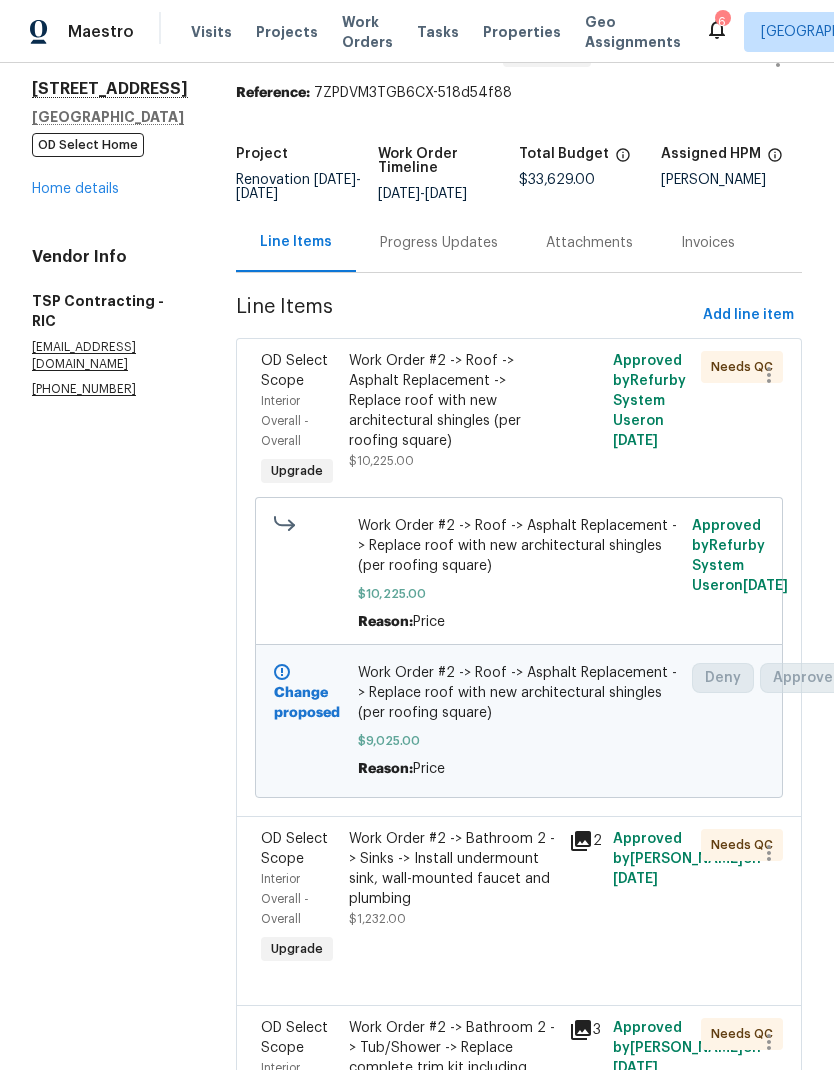 scroll, scrollTop: 53, scrollLeft: 0, axis: vertical 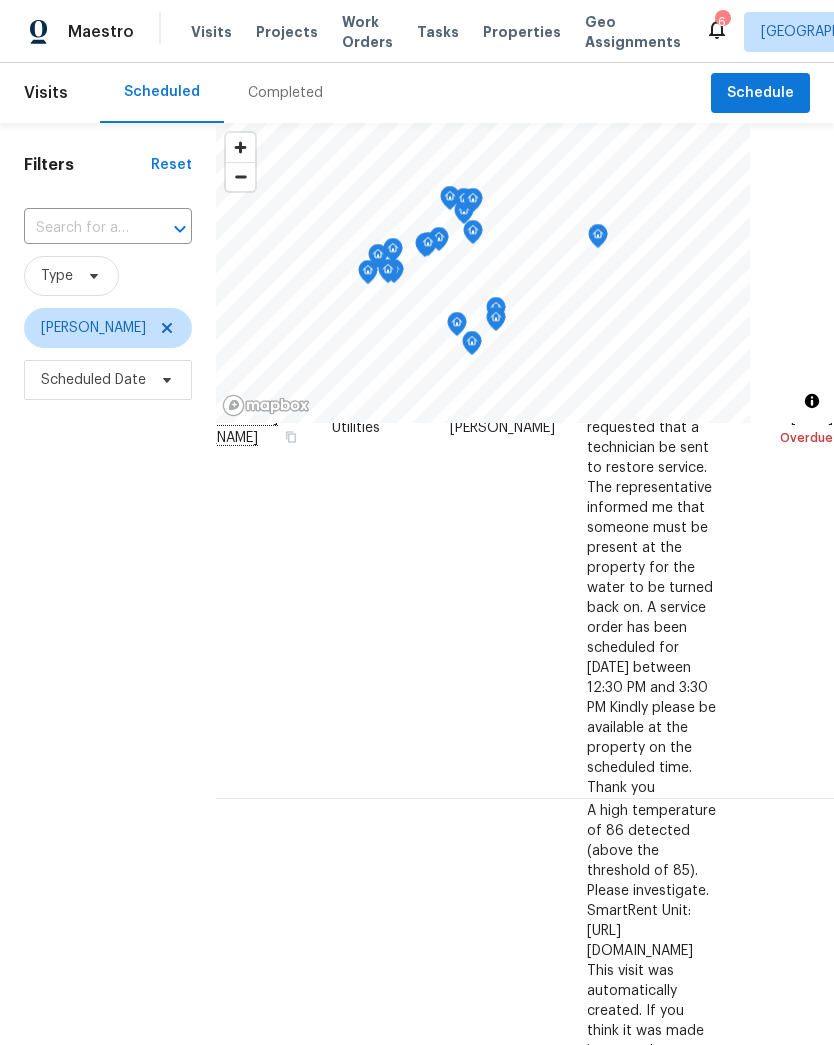 click 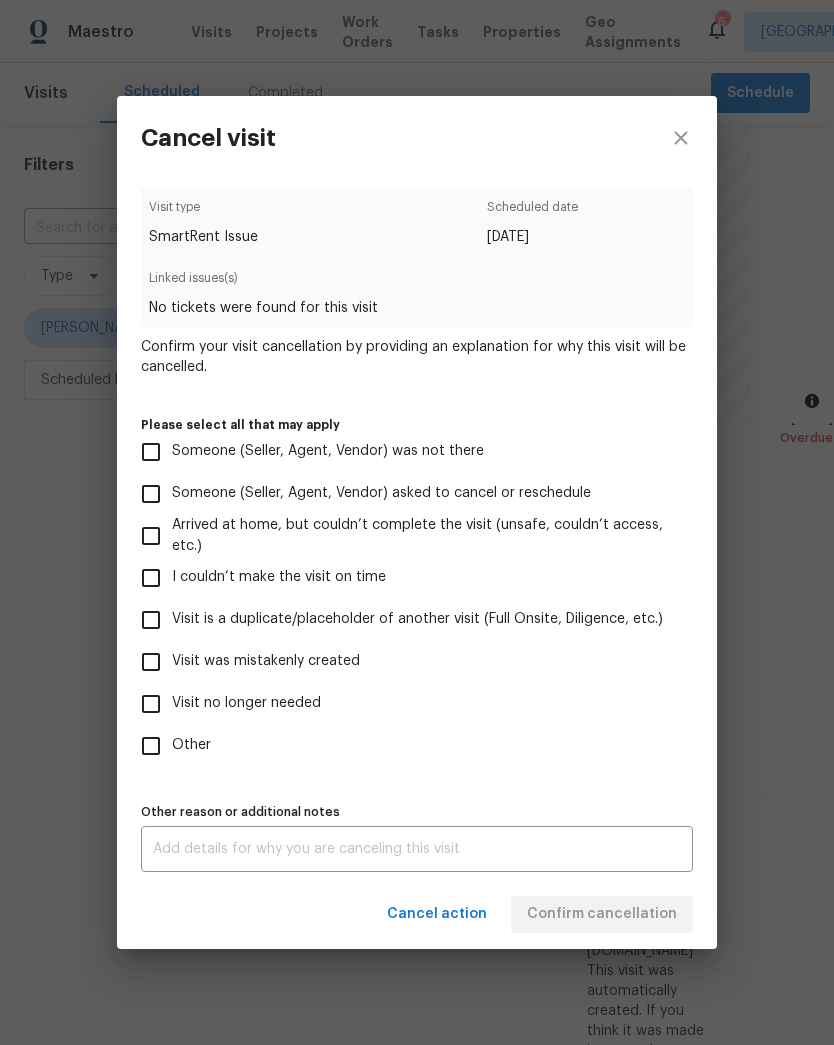click on "Other" at bounding box center [151, 746] 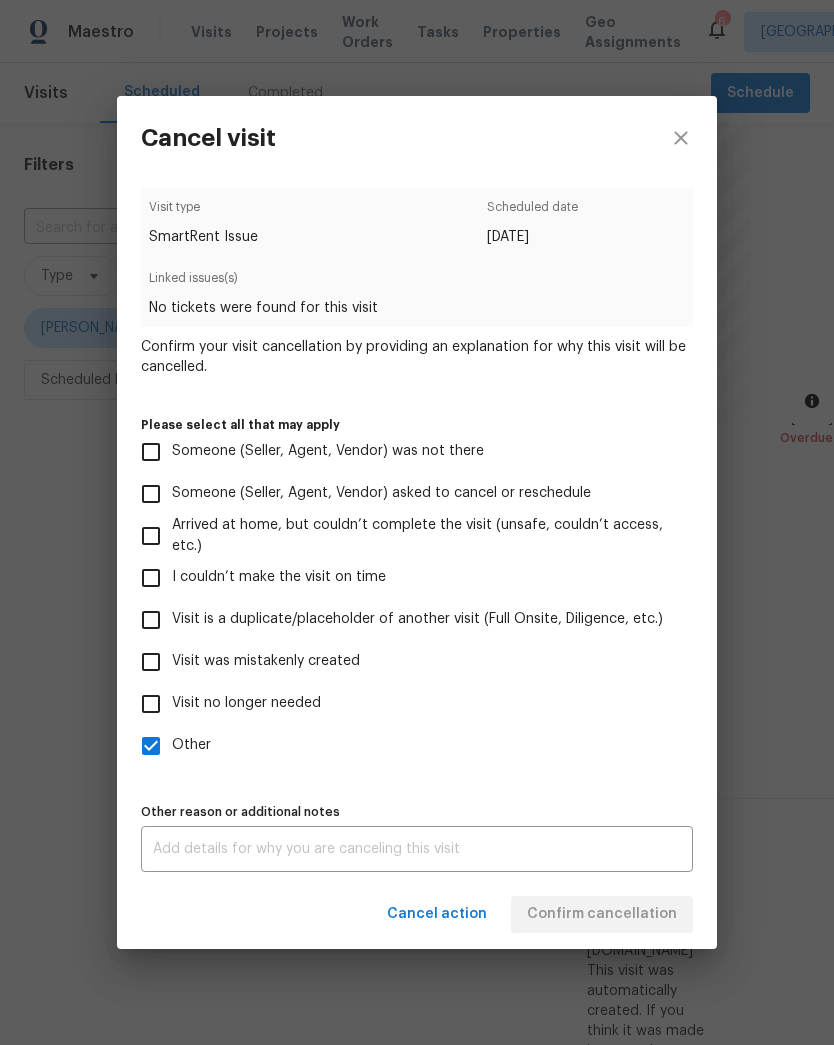 click at bounding box center (417, 849) 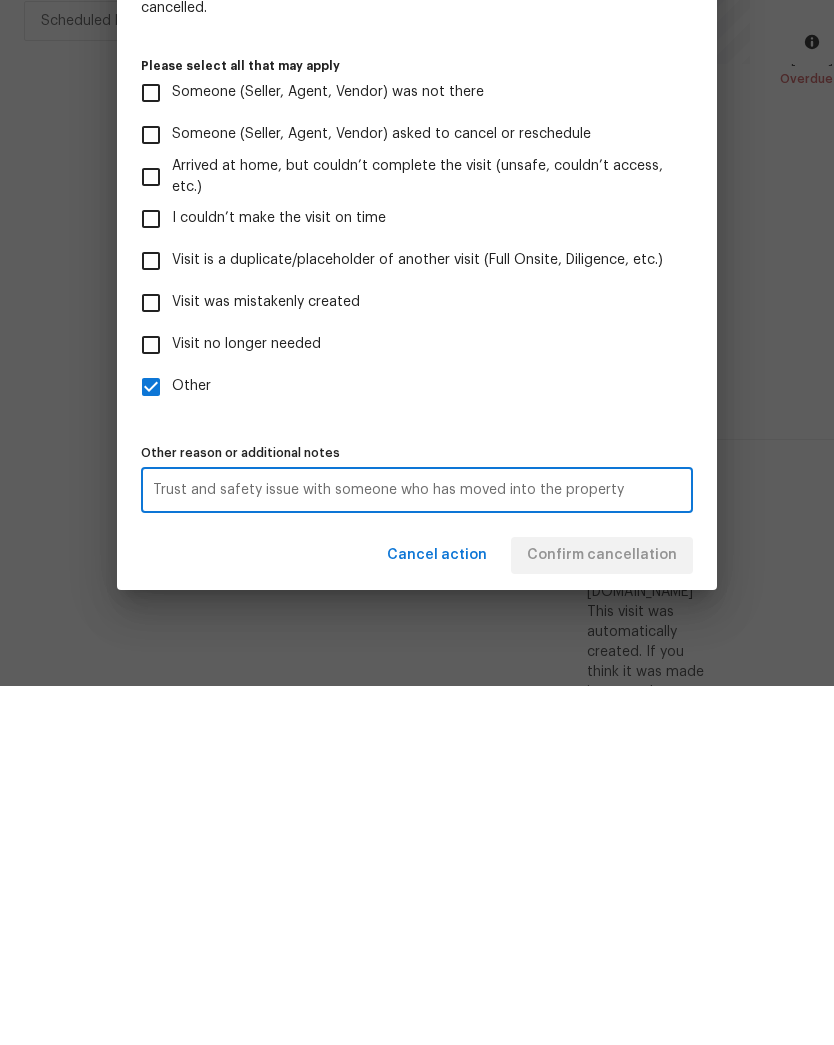 type on "Trust and safety issue with someone who has moved into the property" 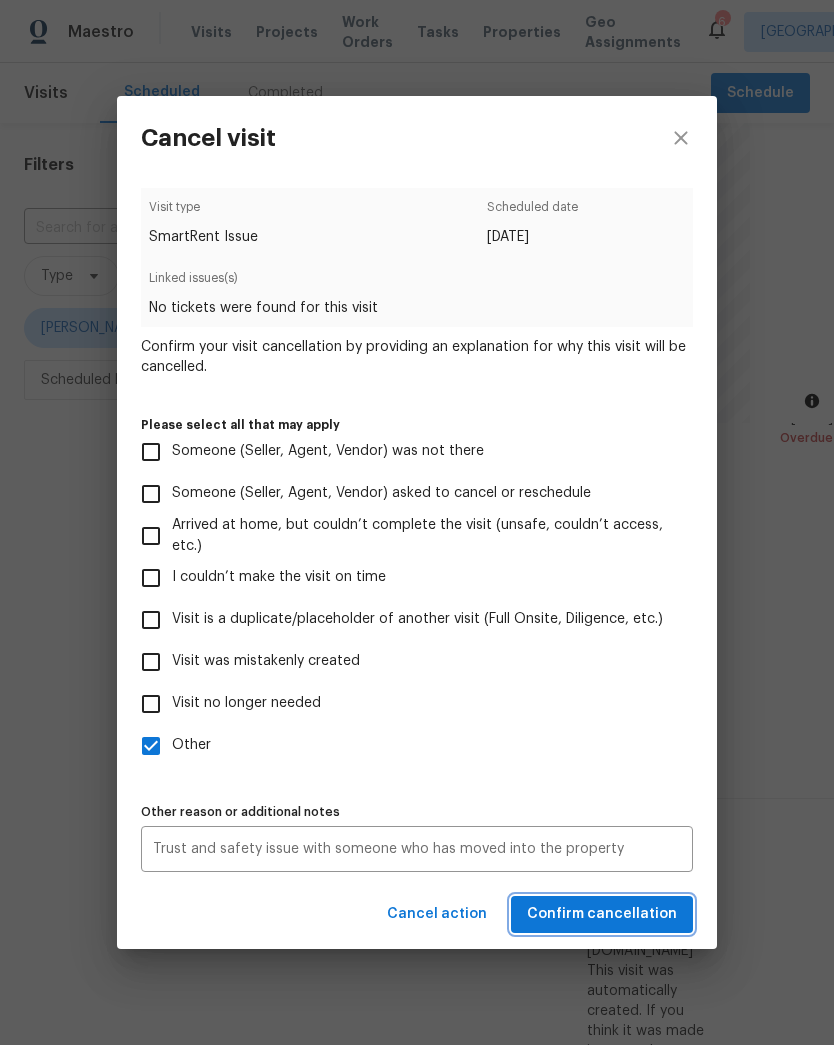 click on "Confirm cancellation" at bounding box center [602, 914] 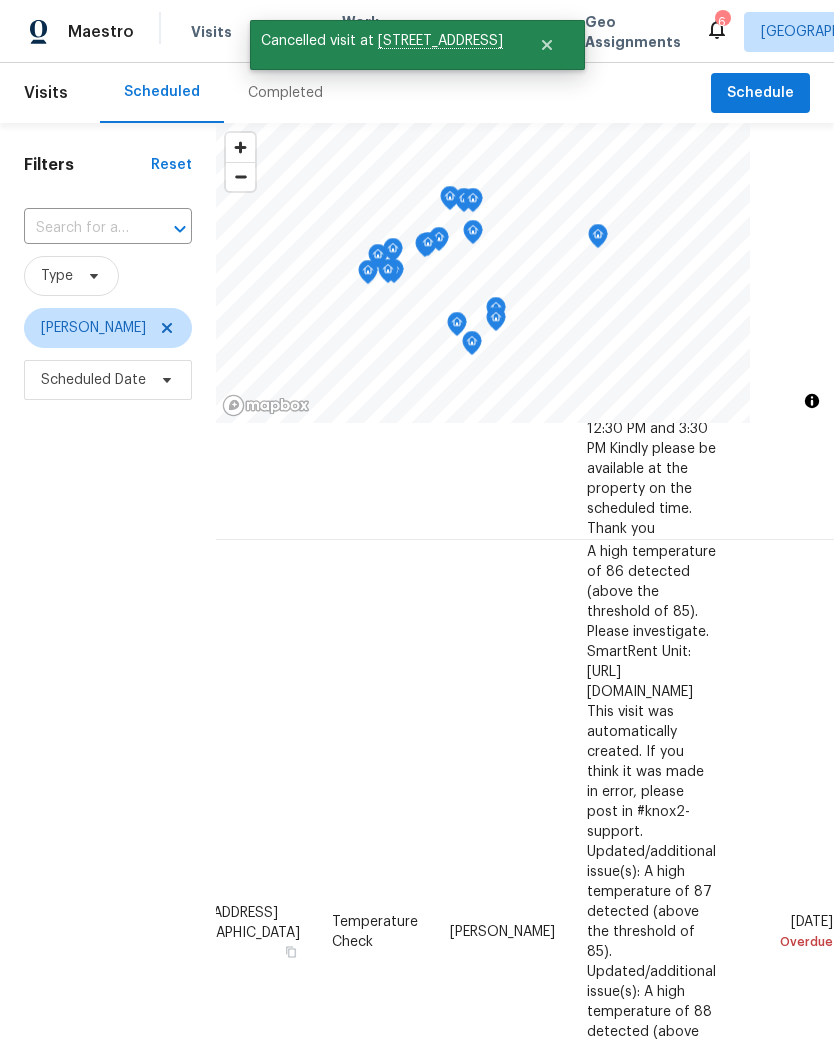 scroll, scrollTop: 698, scrollLeft: 93, axis: both 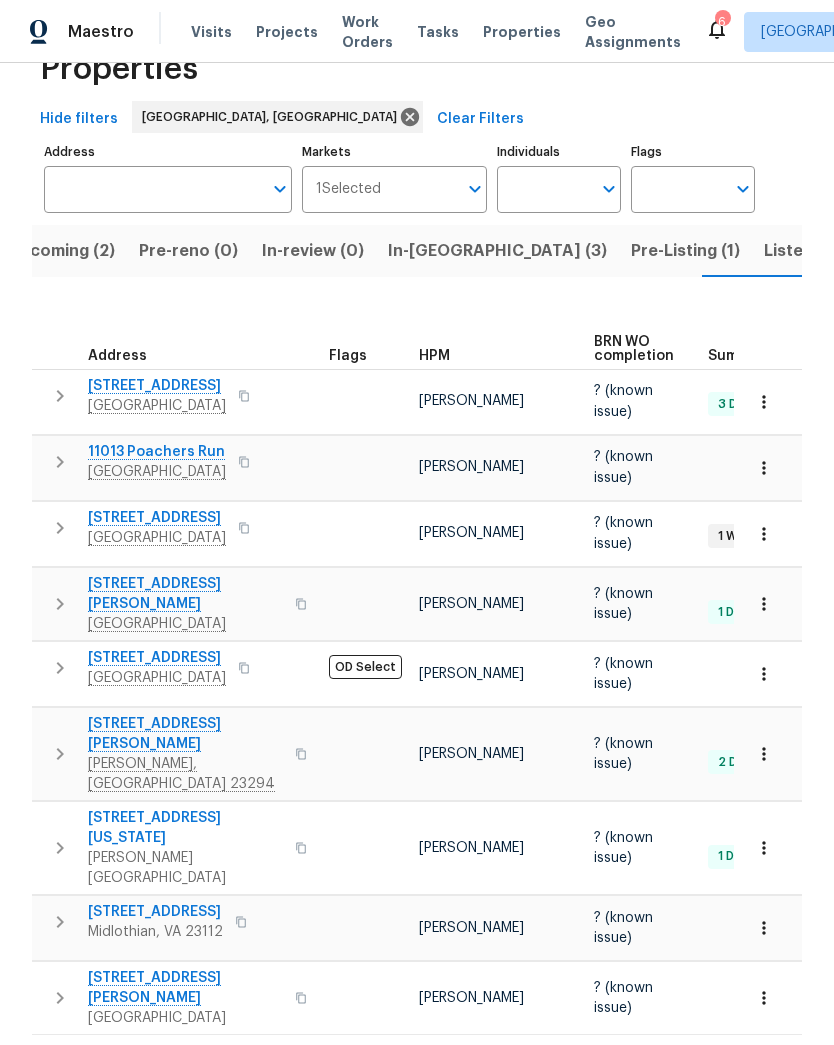 click on "In-reno (3)" at bounding box center (497, 251) 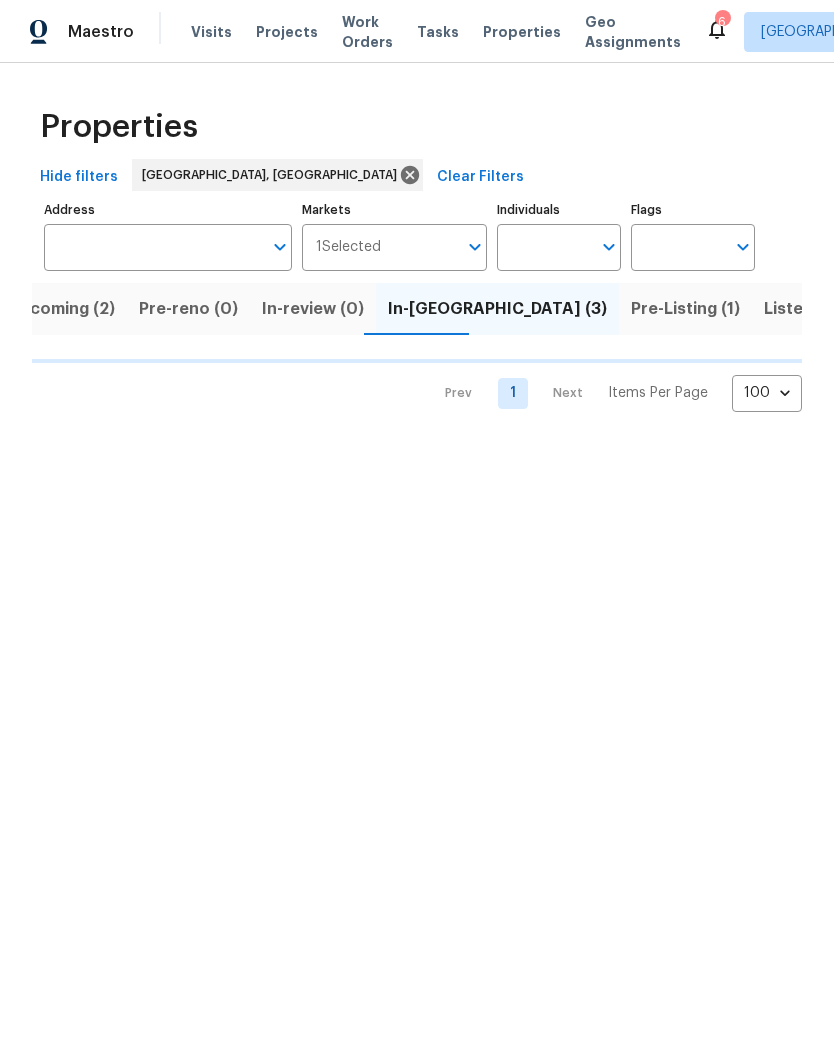 scroll, scrollTop: 0, scrollLeft: 0, axis: both 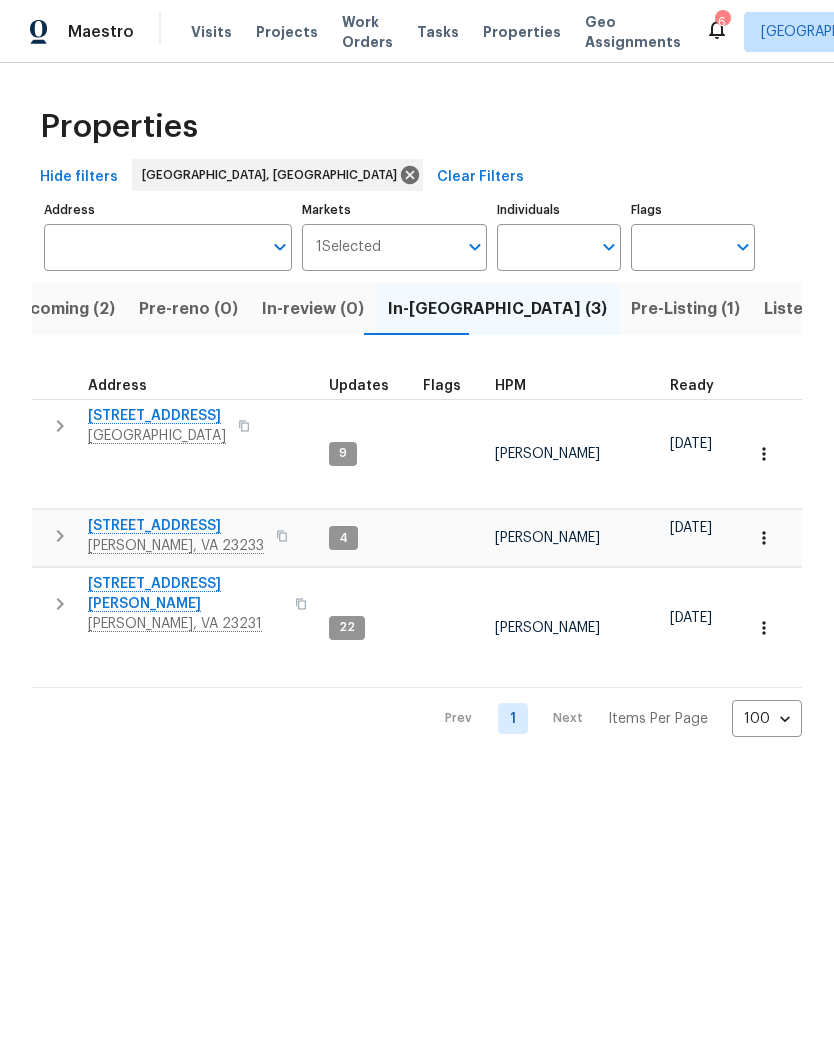 click on "3929 Litchfield Dr" at bounding box center [157, 416] 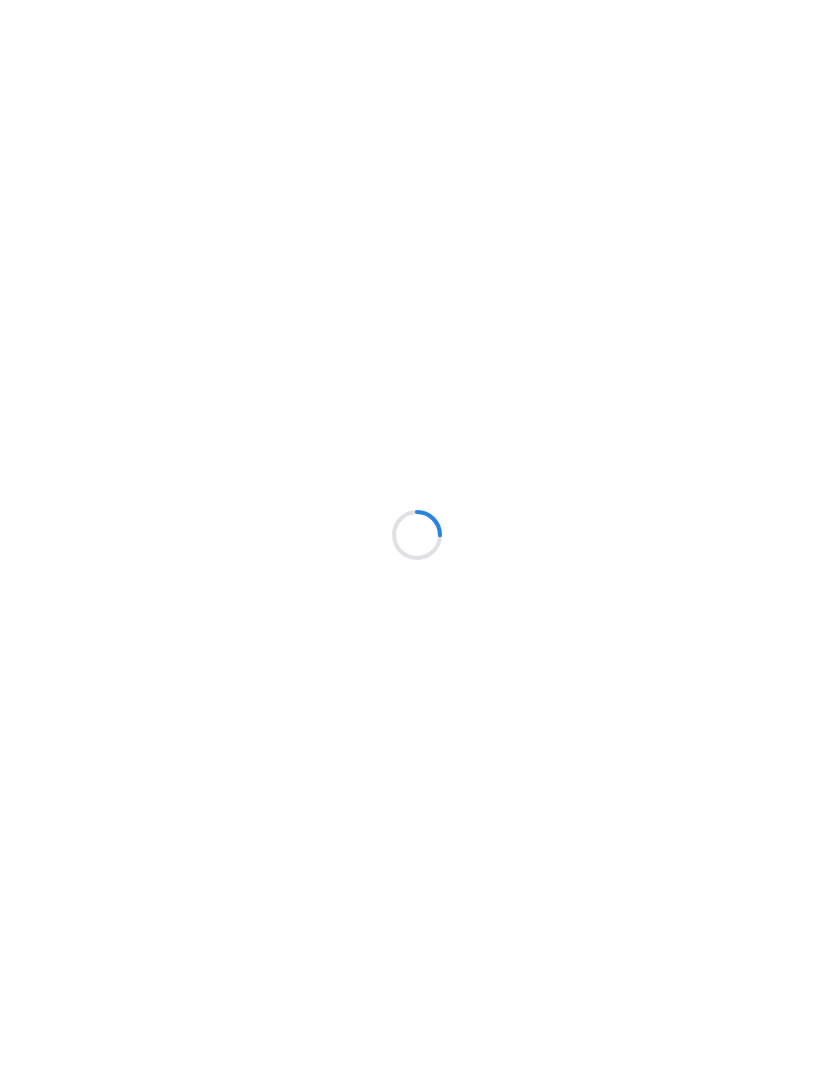 scroll, scrollTop: 0, scrollLeft: 0, axis: both 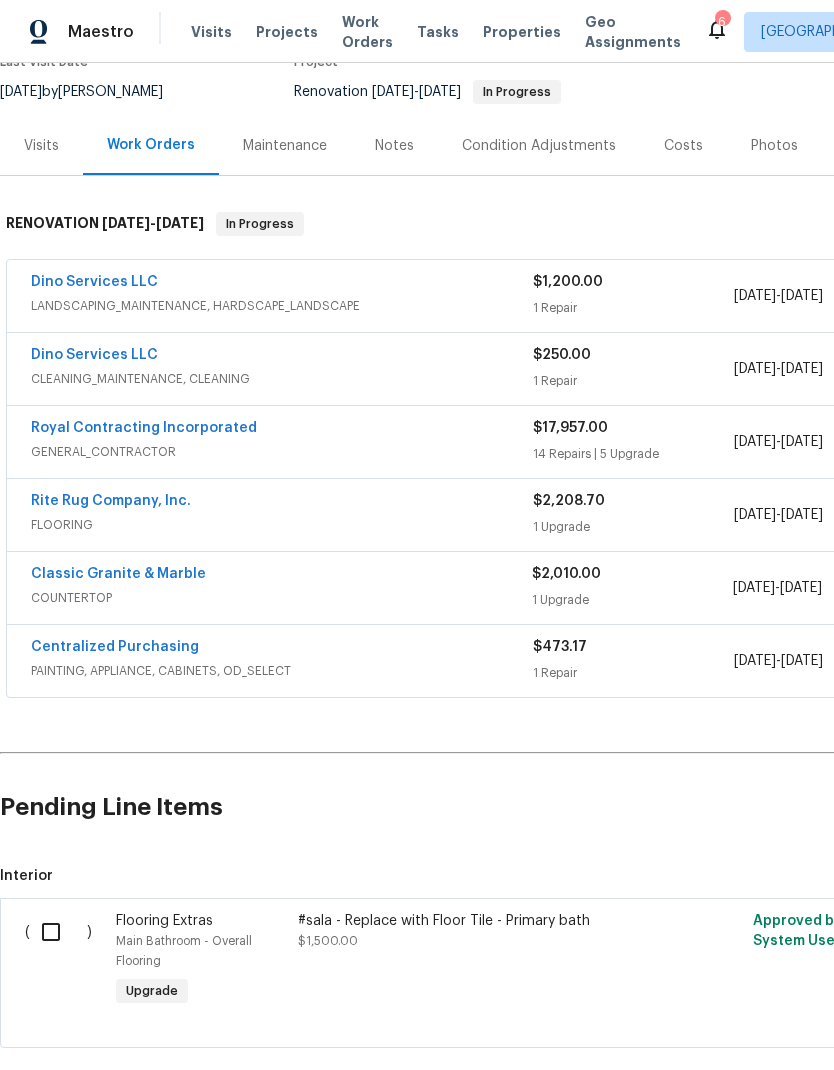 click on "Pending Line Items" at bounding box center (503, 807) 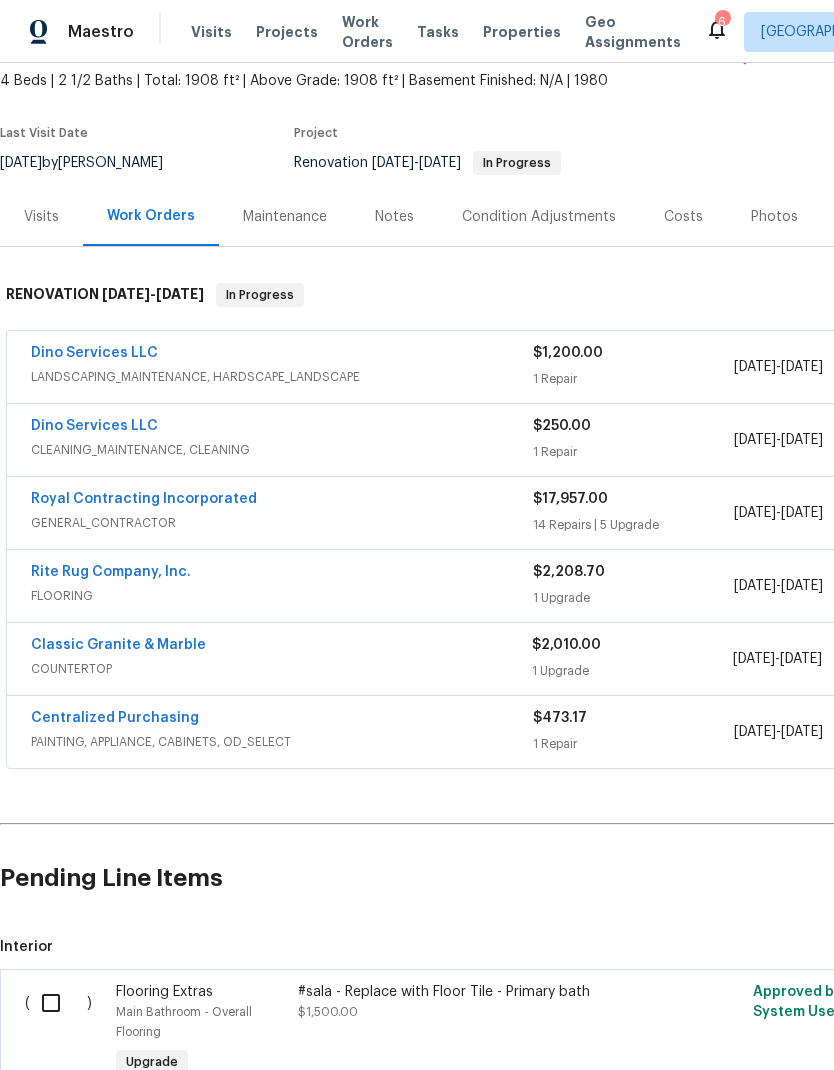 scroll, scrollTop: 115, scrollLeft: 0, axis: vertical 